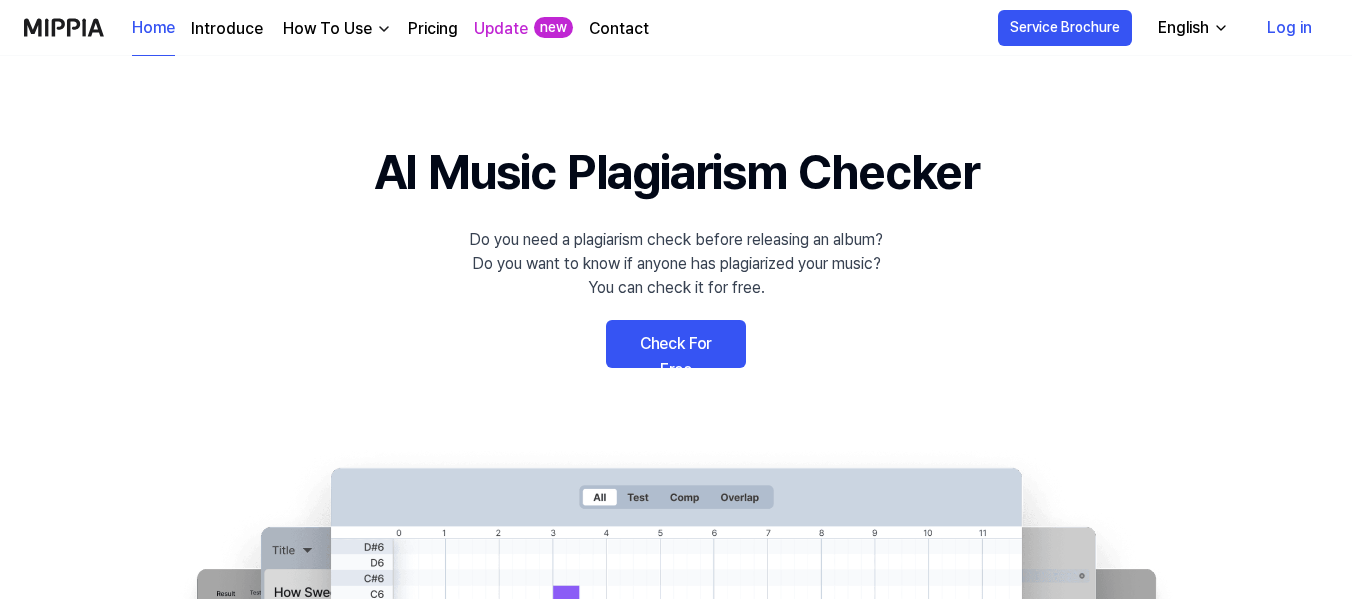 scroll, scrollTop: 0, scrollLeft: 0, axis: both 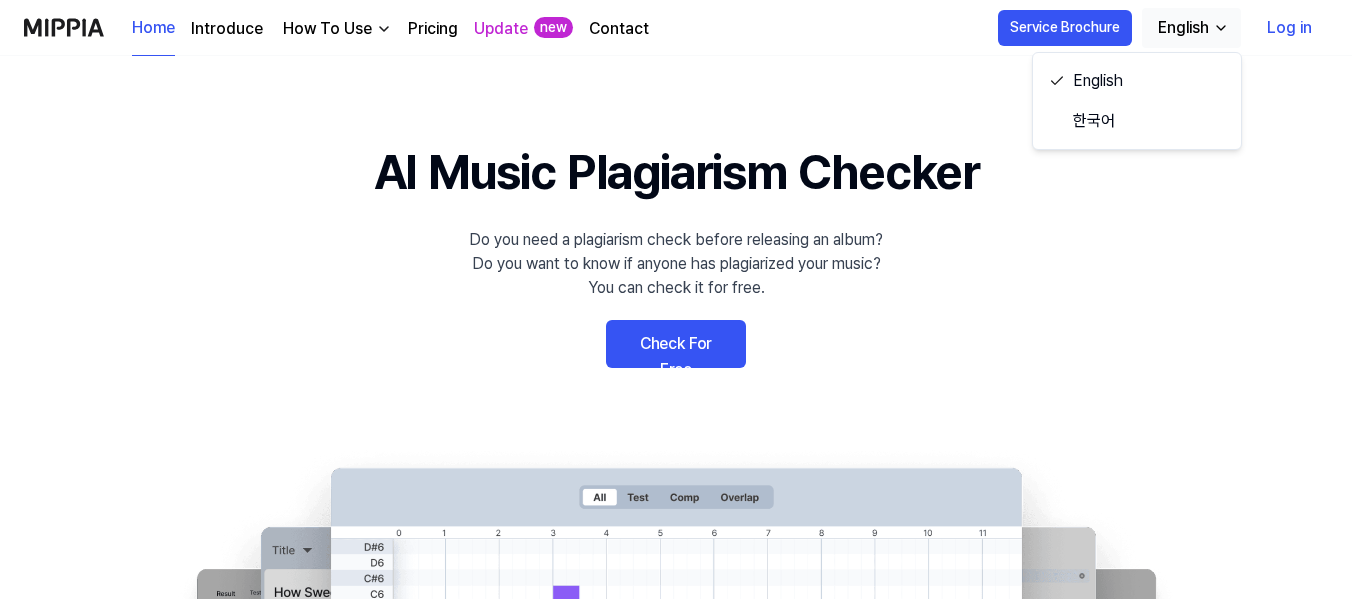 click on "AI Music Plagiarism Checker Do you need a plagiarism check before releasing an album?
Do you want to know if anyone has plagiarized your music?
You can check it for free. Check For Free Safeguard your music IP
with MIPPIA Plagiarism Checker Monitoring Detail Analysis Detect AI Plagiarism Checker MIPPIA’s unique AI technology breaks down melody, rhythm, and harmony to quantify similarity and detect plagiarism like never before. Compare with Global Songs 4-Bar comparison Topline, Vocal, Inst & Bass Check For Free Learn more  → Monitoring Detail Analysis Detect AI Introduction To protect creators' copyrights and intellectual property,
to create a music ecosystem that maximizes the value of creativity. Learn more  → Plagiarism Test Criteria AI divides thousands of songs into 4-bar and compares their substantial similarities to find songs with high plagiarism rates. Technology Vision Learn more  →" at bounding box center (676, 1411) 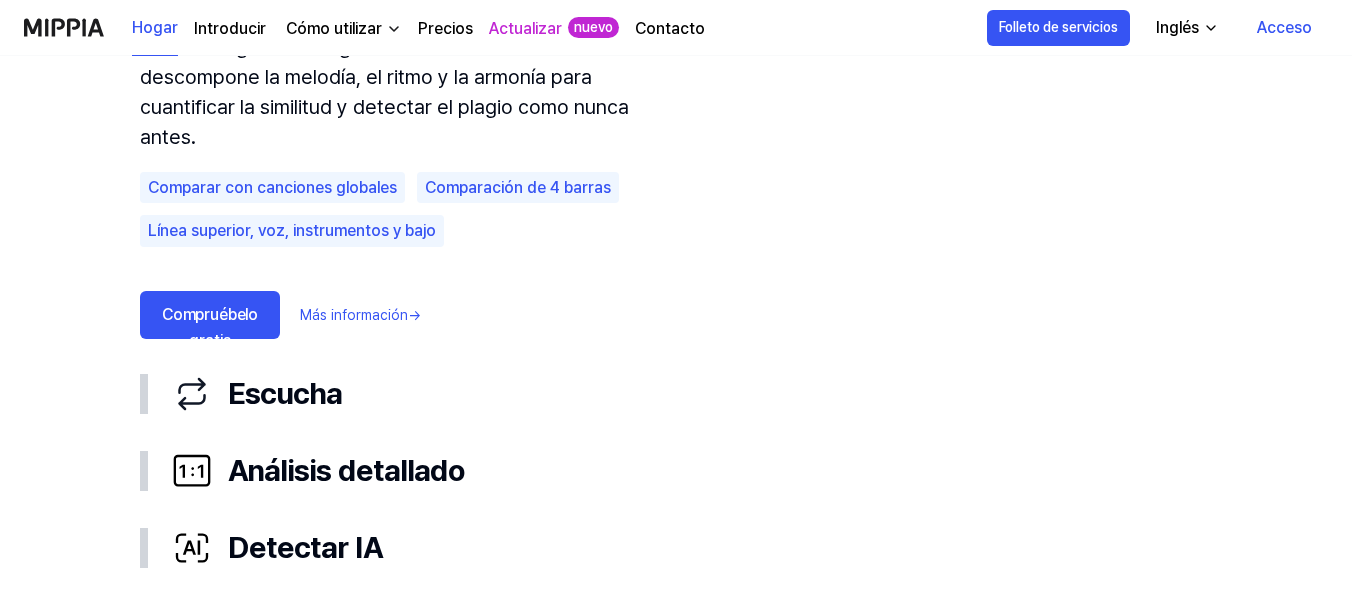 scroll, scrollTop: 1252, scrollLeft: 0, axis: vertical 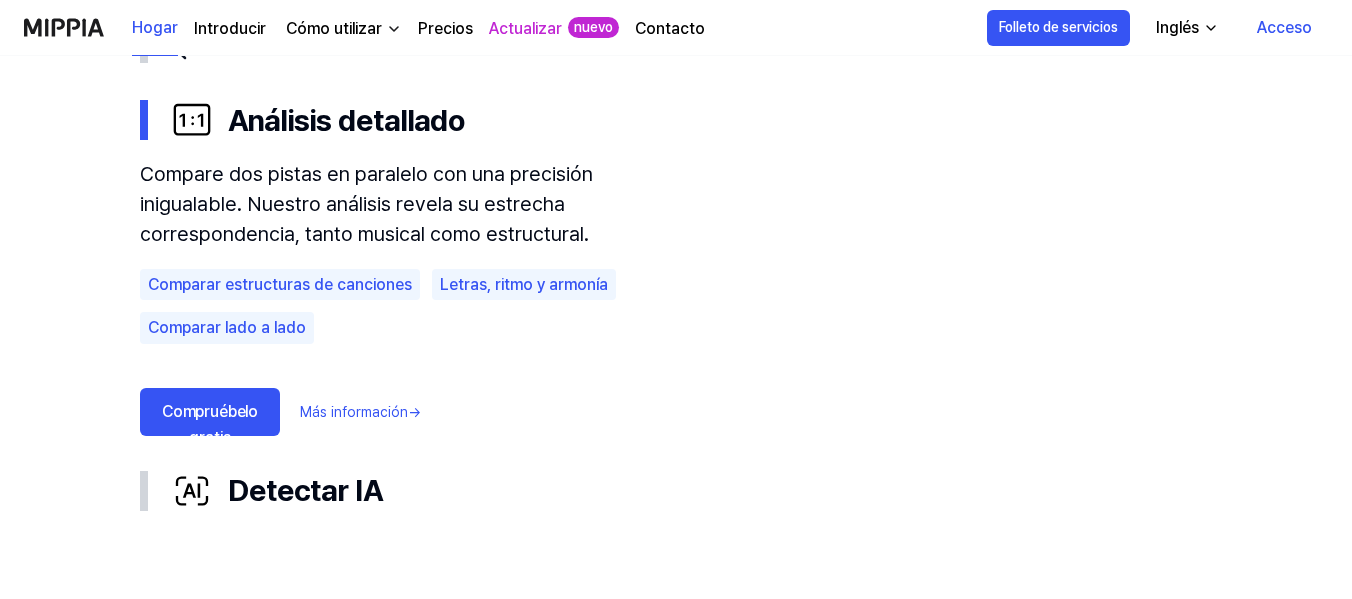 click on "Compruébelo gratis" at bounding box center (210, 412) 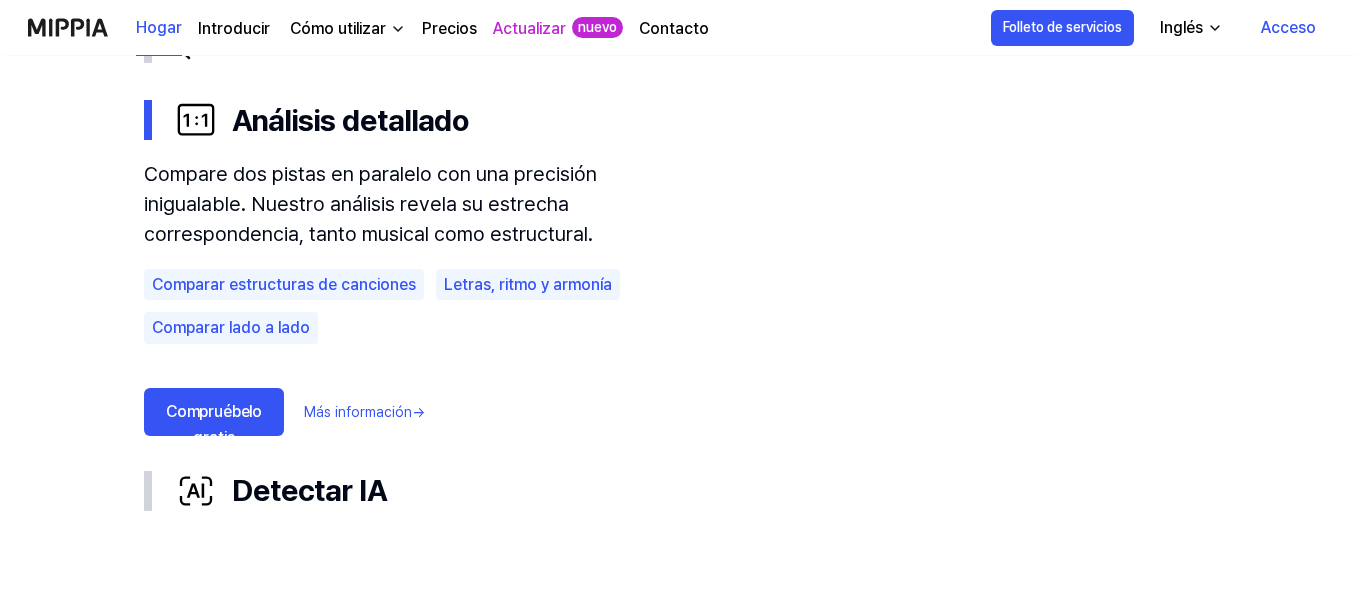 scroll, scrollTop: 0, scrollLeft: 0, axis: both 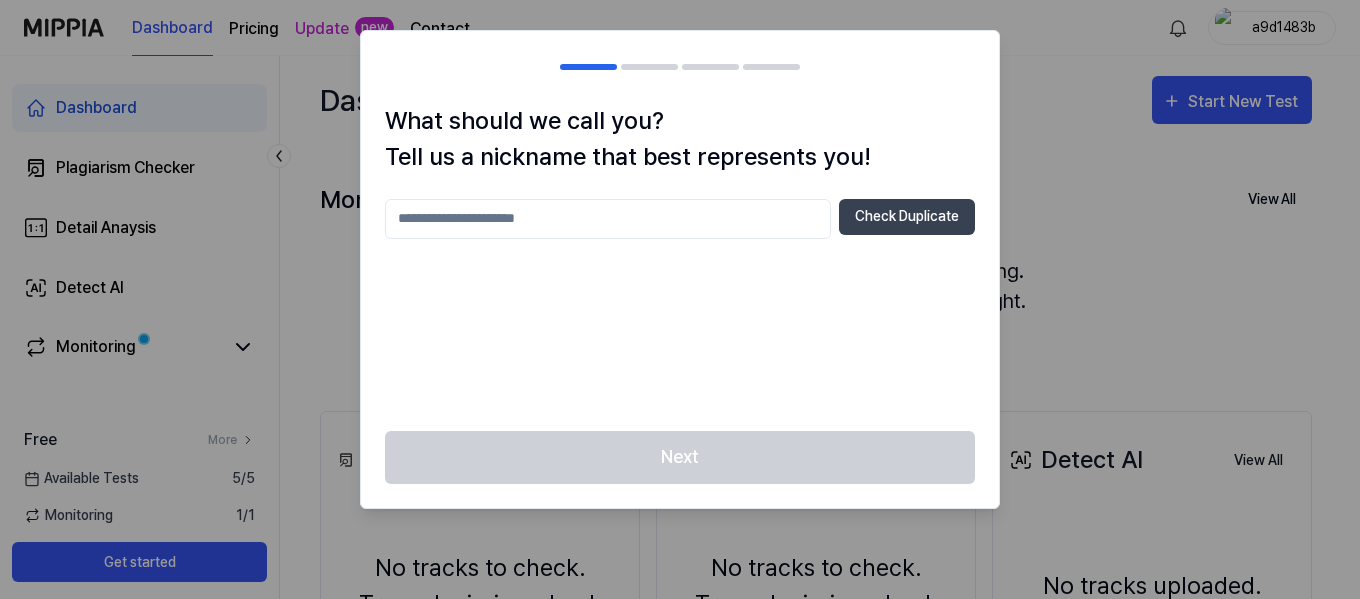 click at bounding box center (608, 219) 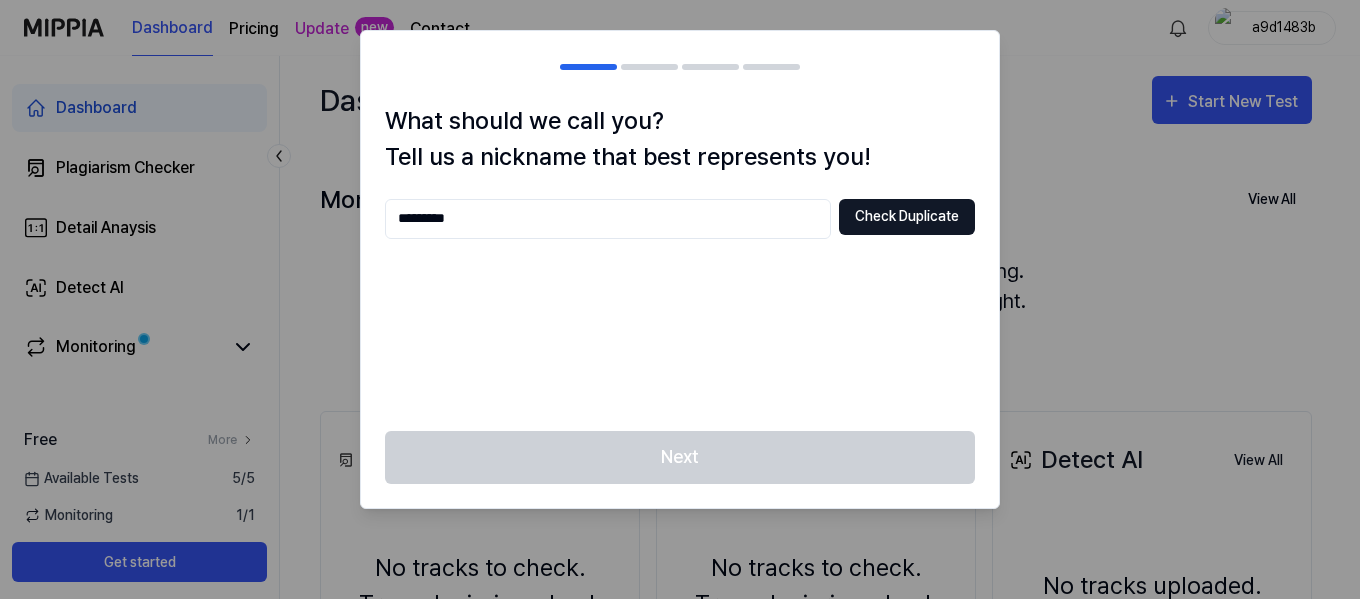 type on "*********" 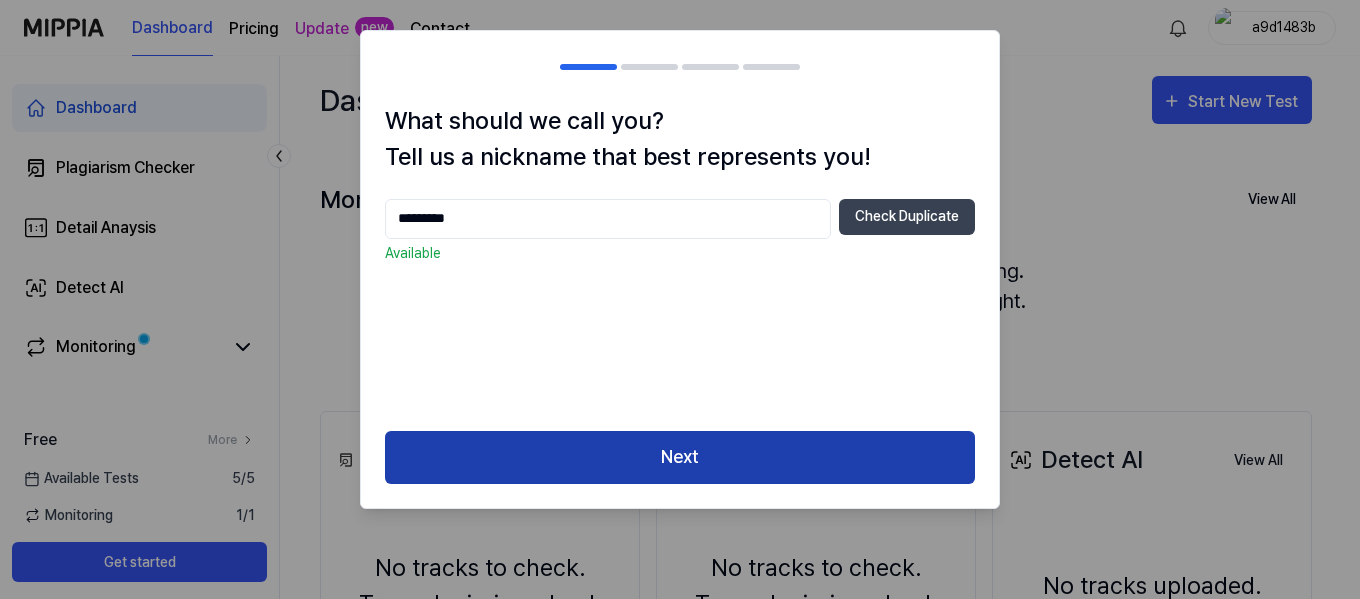 click on "Next" at bounding box center [680, 457] 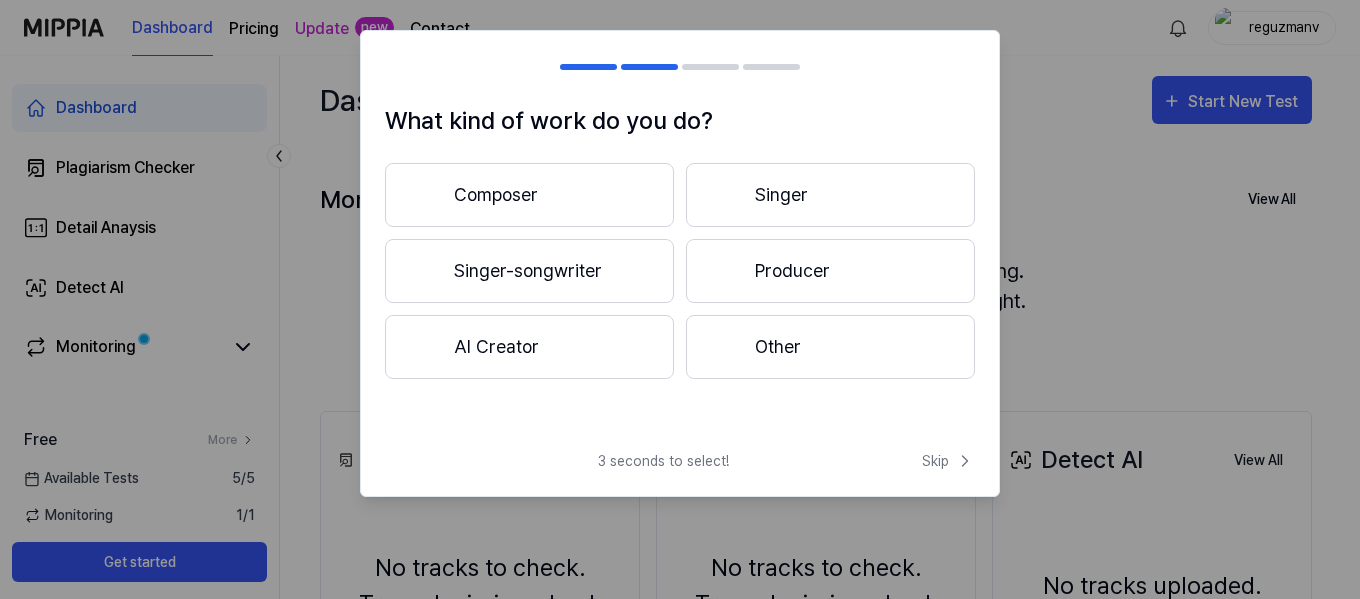 click on "Composer" at bounding box center (529, 195) 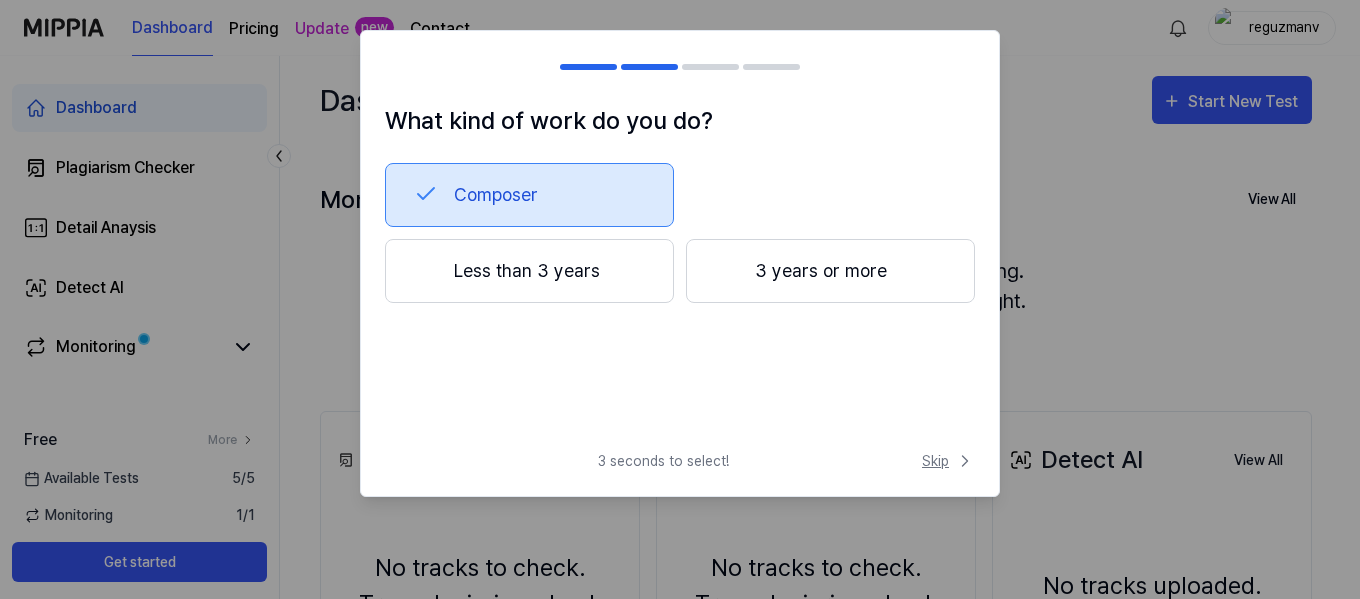 click on "Skip" at bounding box center [948, 461] 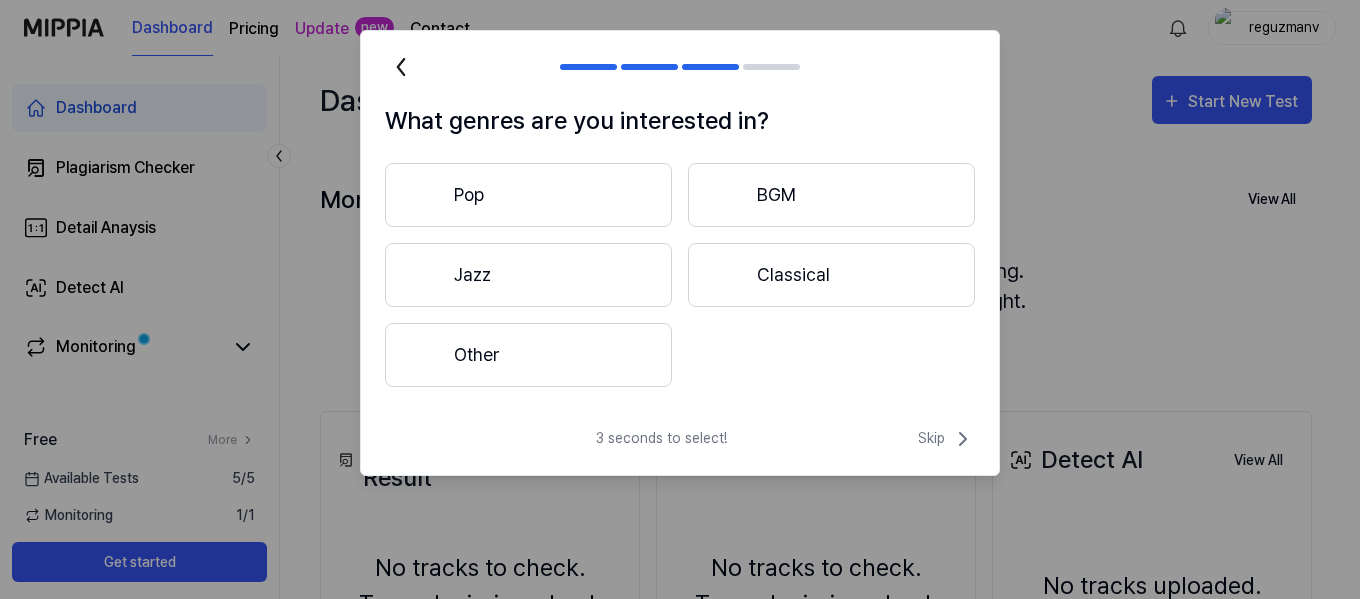 click on "Other" at bounding box center [528, 355] 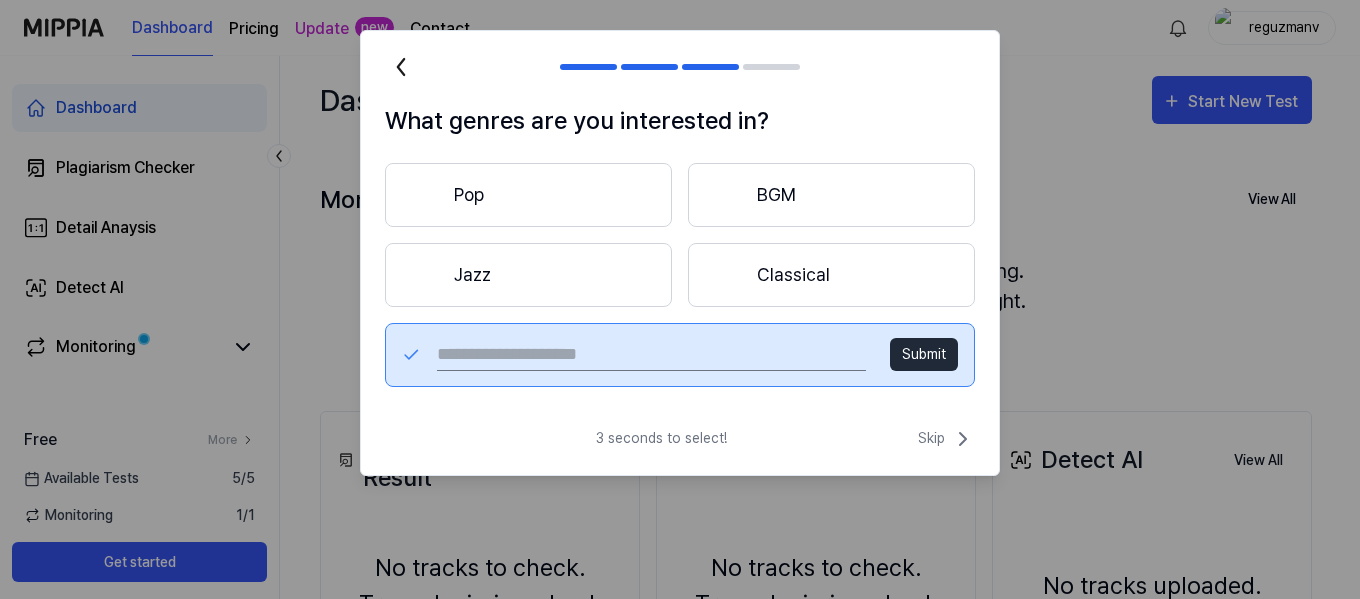 click at bounding box center [651, 355] 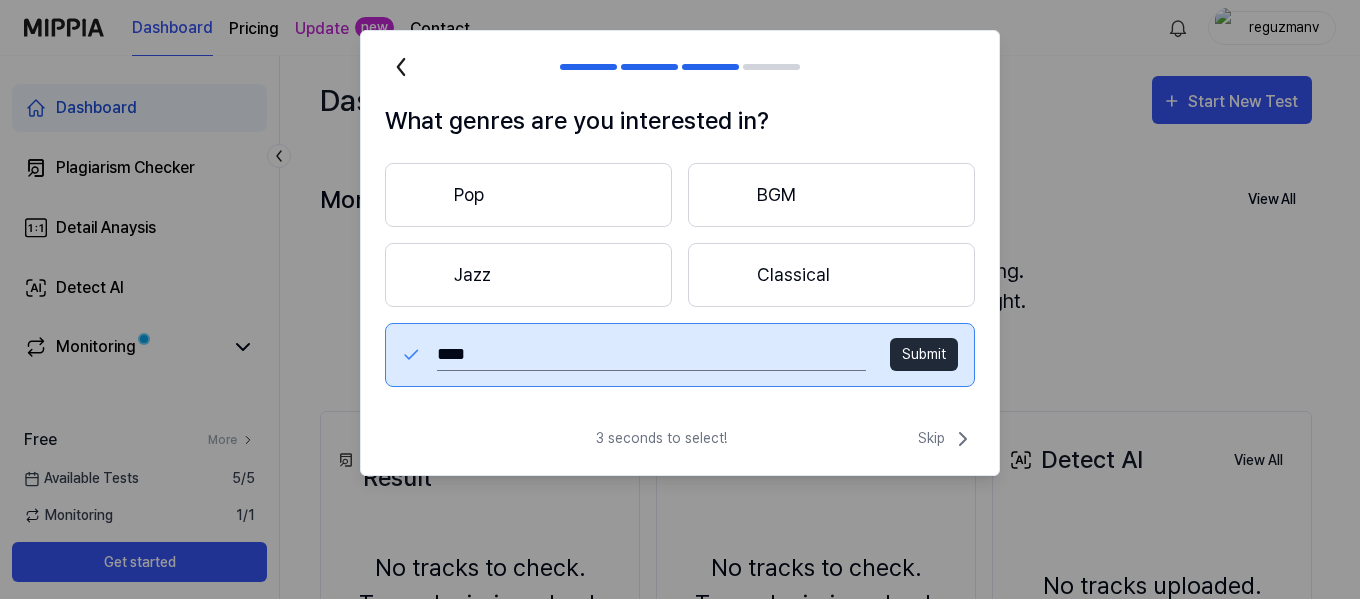 type on "****" 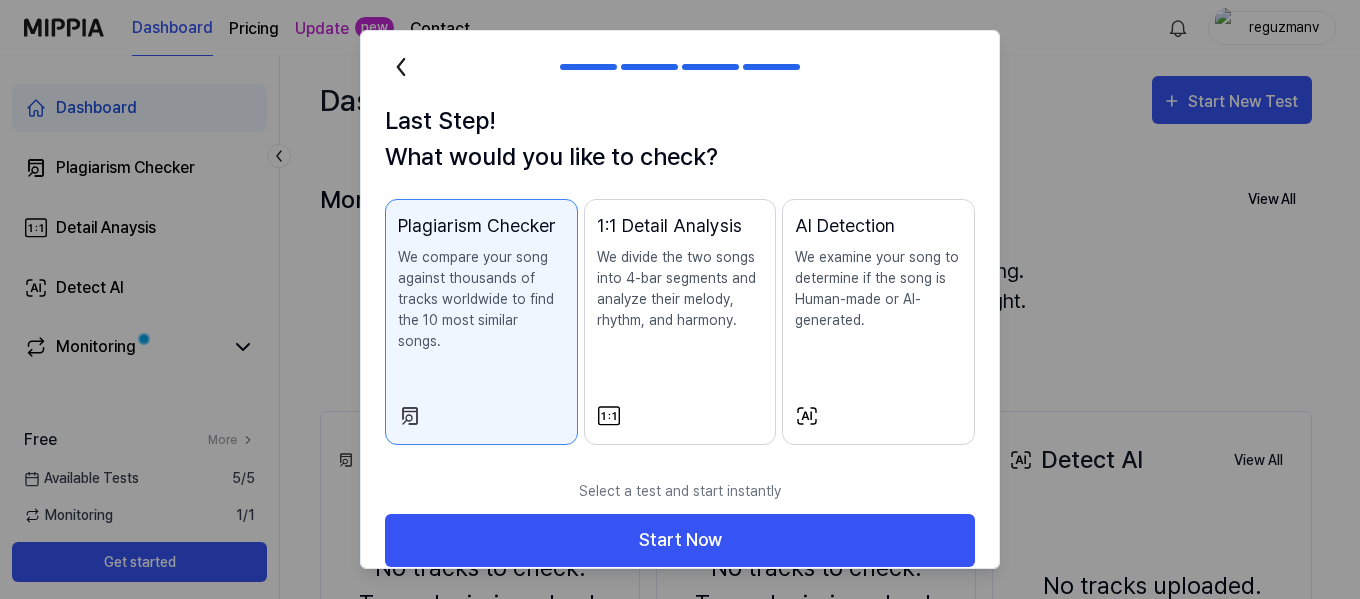 scroll, scrollTop: 2, scrollLeft: 0, axis: vertical 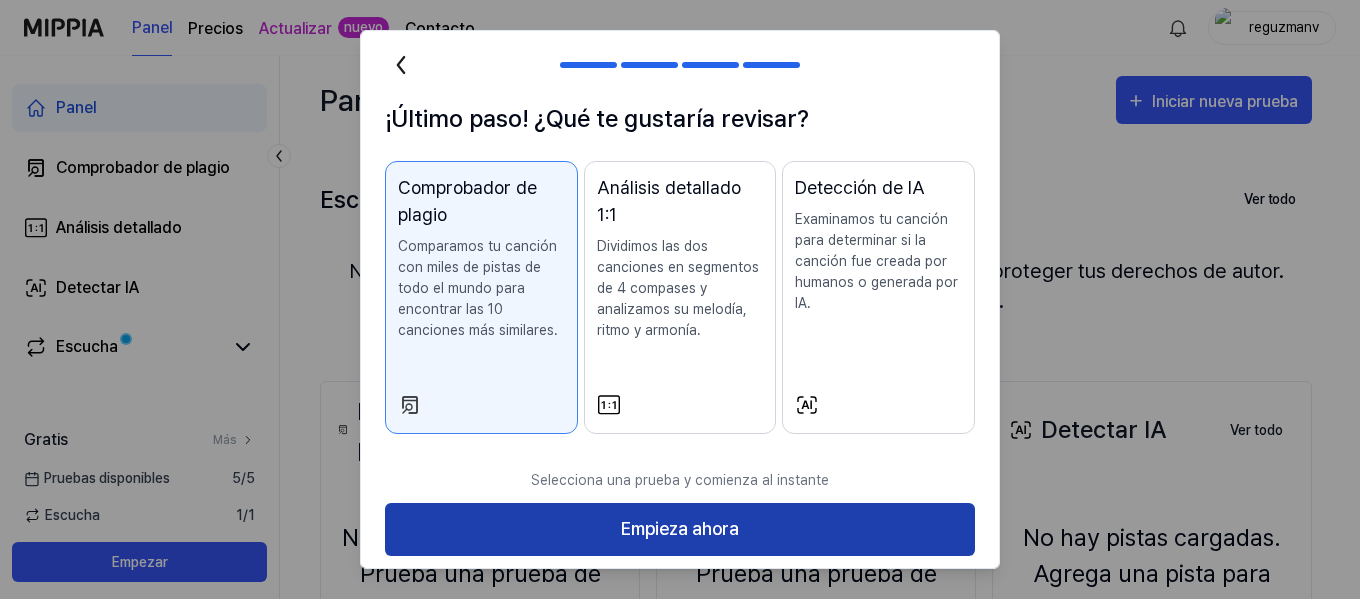 click on "Empieza ahora" at bounding box center (680, 529) 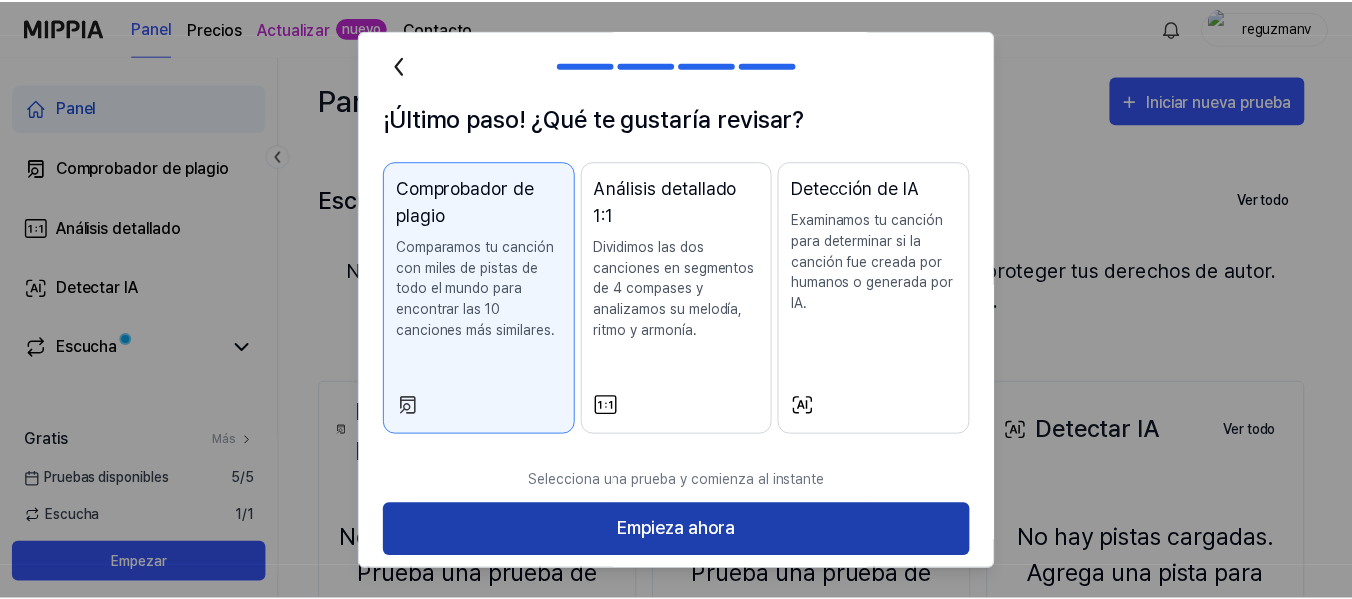scroll, scrollTop: 0, scrollLeft: 0, axis: both 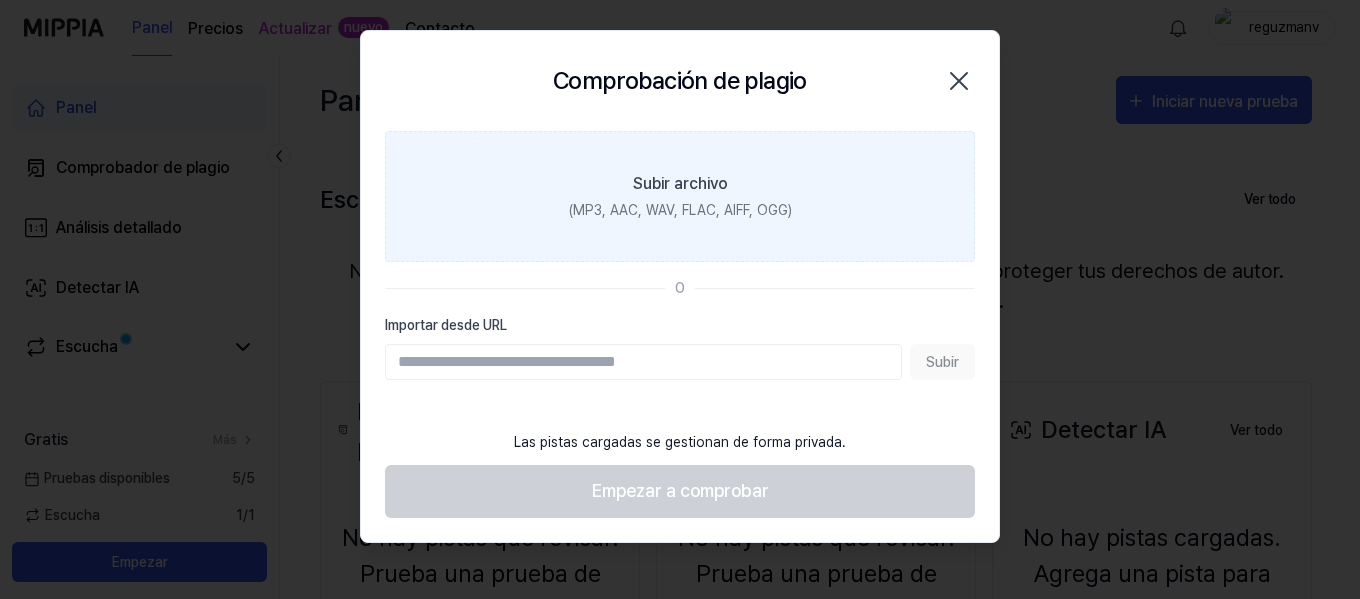 click on "Subir archivo" at bounding box center [680, 183] 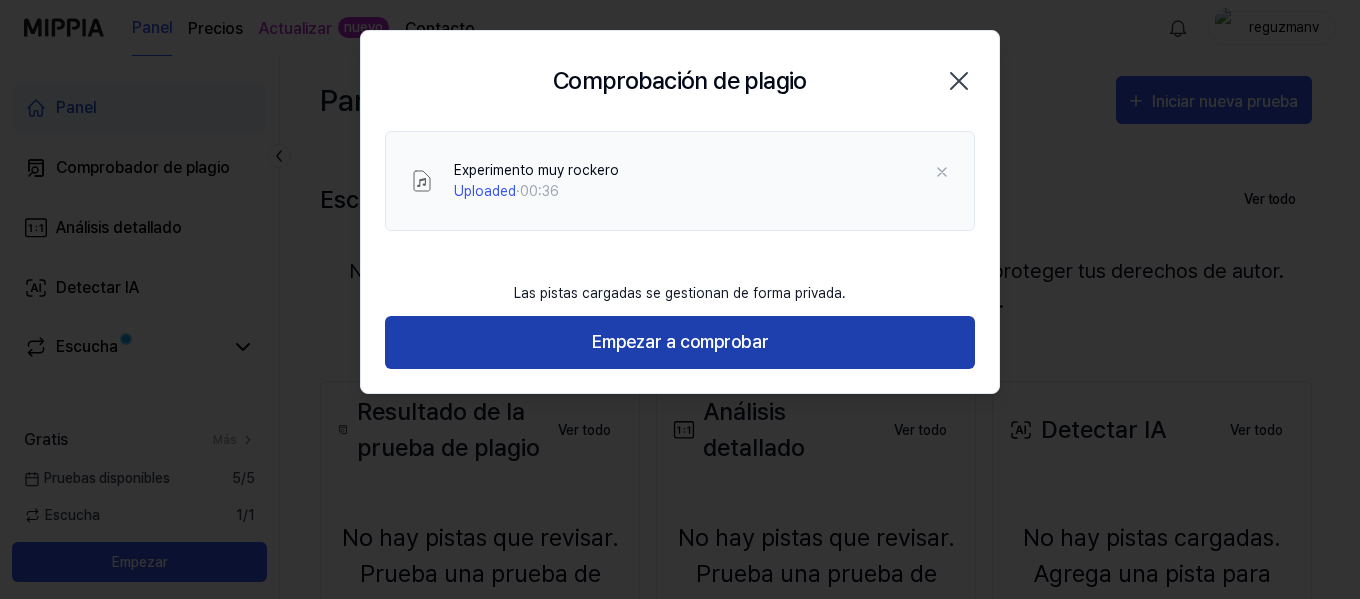 click on "Empezar a comprobar" at bounding box center (680, 341) 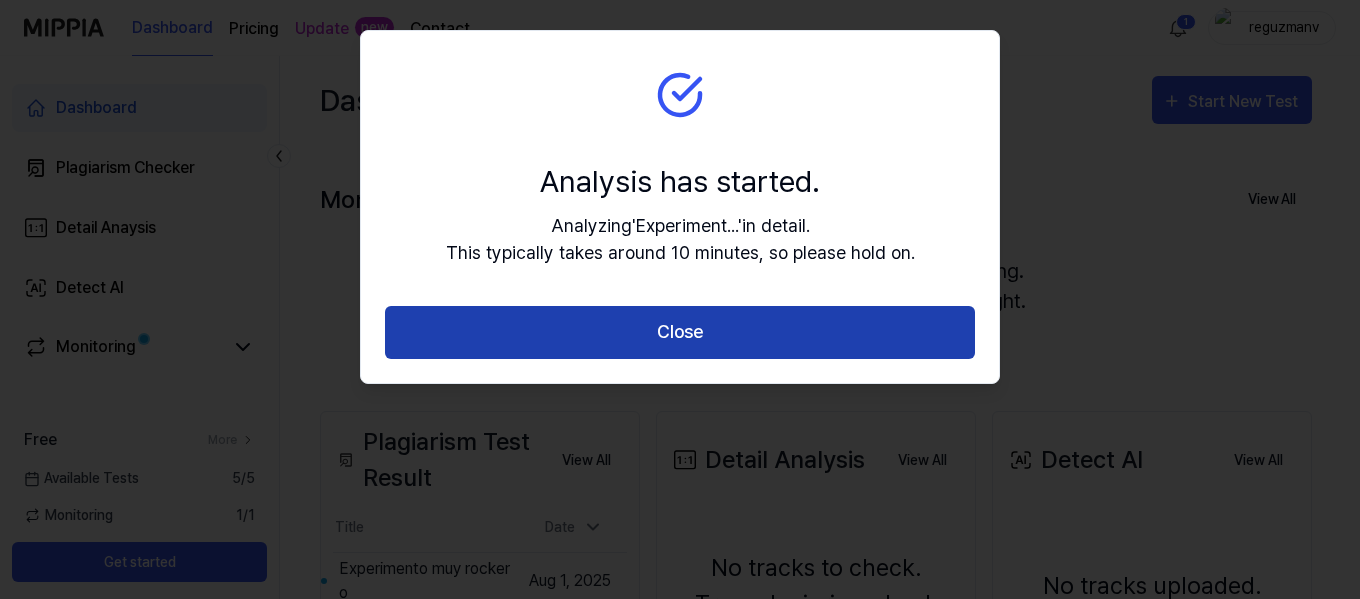 click on "Close" at bounding box center [680, 332] 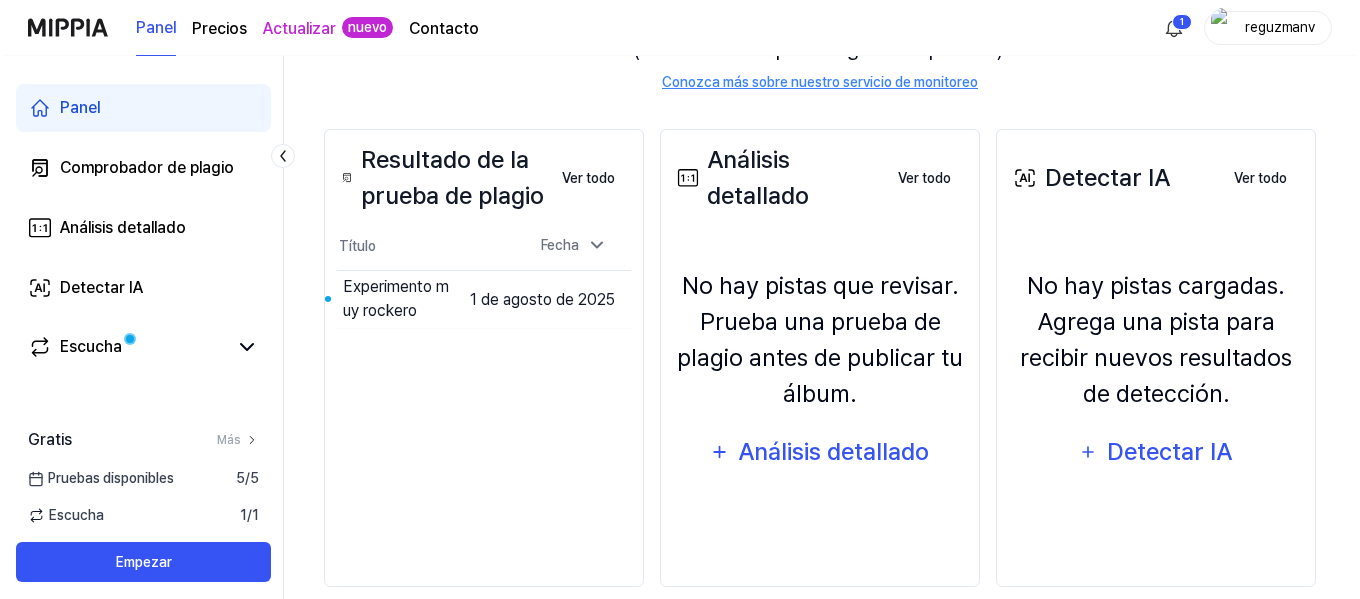 scroll, scrollTop: 280, scrollLeft: 0, axis: vertical 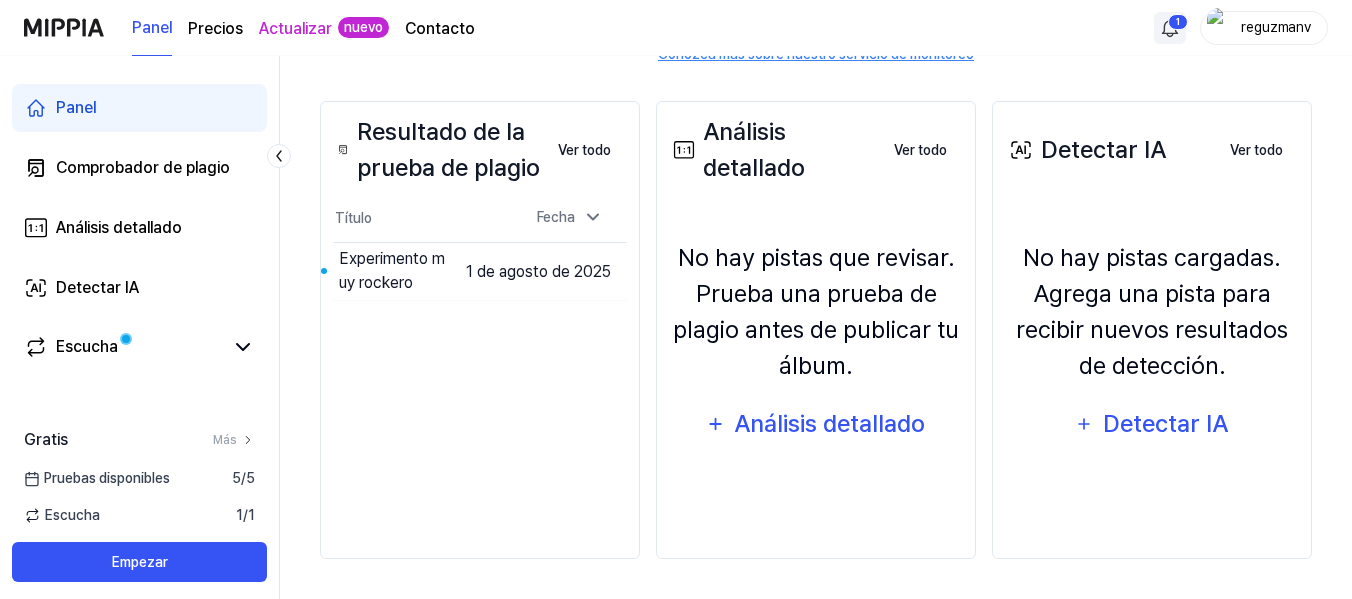 click on "Panel Precios Actualizar nuevo Contacto 1 reguzmanv Panel Comprobador de plagio Análisis detallado Detectar IA Escucha Gratis Más Pruebas disponibles 5  /  5 Escucha 1  /  1 Empezar Panel Iniciar nueva prueba Escucha Comprobando ahora Ver todo Escucha No hay canciones registradas para monitoreo. Registra tu música para proteger tus derechos de autor. (Primer mes de prueba gratis disponible). Conozca más sobre nuestro servicio de monitoreo Resultado de la prueba de plagio Ver todo Resultado de la prueba de plagio Título Fecha Experimento muy rockero Ir a Resultados 1 de agosto de 2025 Ver todo Análisis detallado Ver todo Análisis detallado No hay pistas que revisar. Prueba una prueba de plagio antes de publicar tu álbum. Análisis detallado Ver todo Detectar IA Ver todo Detectar IA No hay pistas cargadas. Agrega una pista para recibir nuevos resultados de detección. Detectar IA Ver todo Texto original Valora esta traducción Tu opinión servirá para ayudar a mejorar el Traductor de Google" at bounding box center (676, 19) 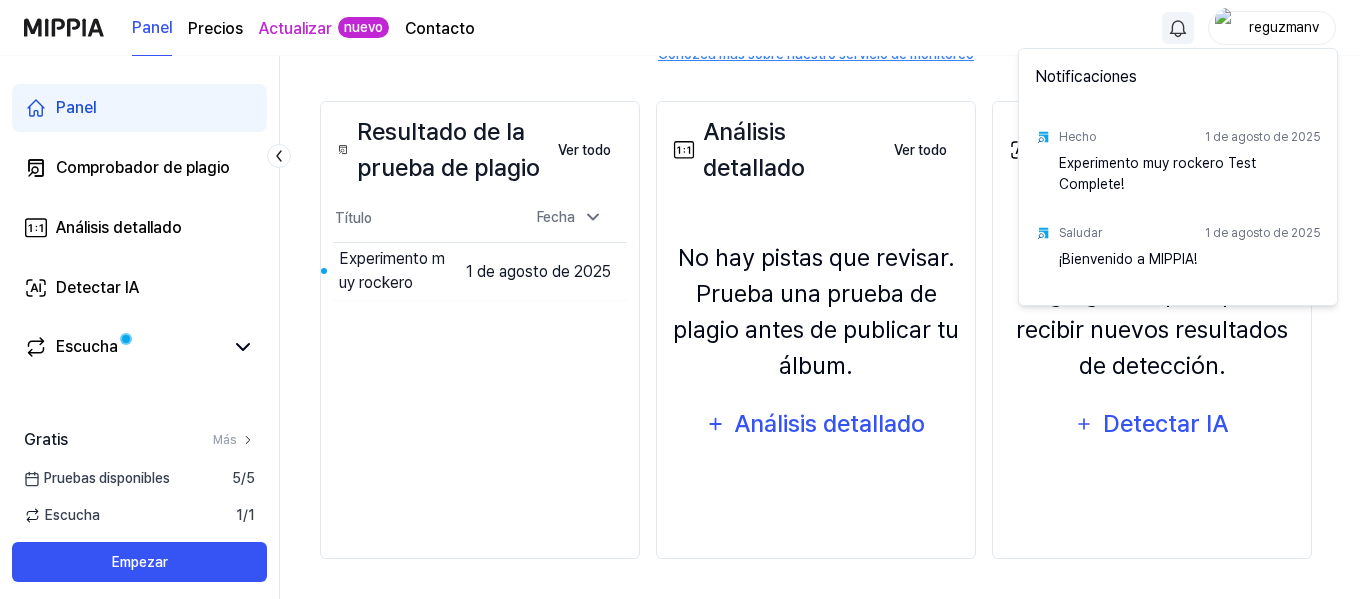 click on "Experimento muy rockero Test Complete!" at bounding box center (1157, 173) 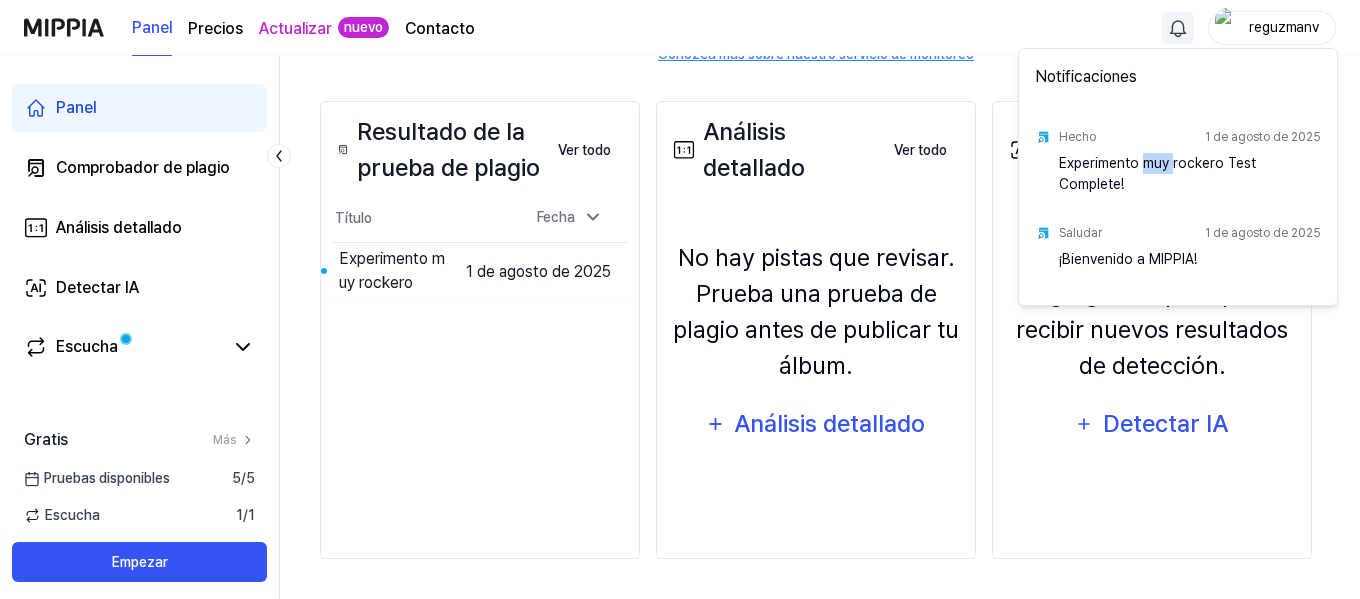 click on "Experimento muy rockero Test Complete!" at bounding box center (1157, 173) 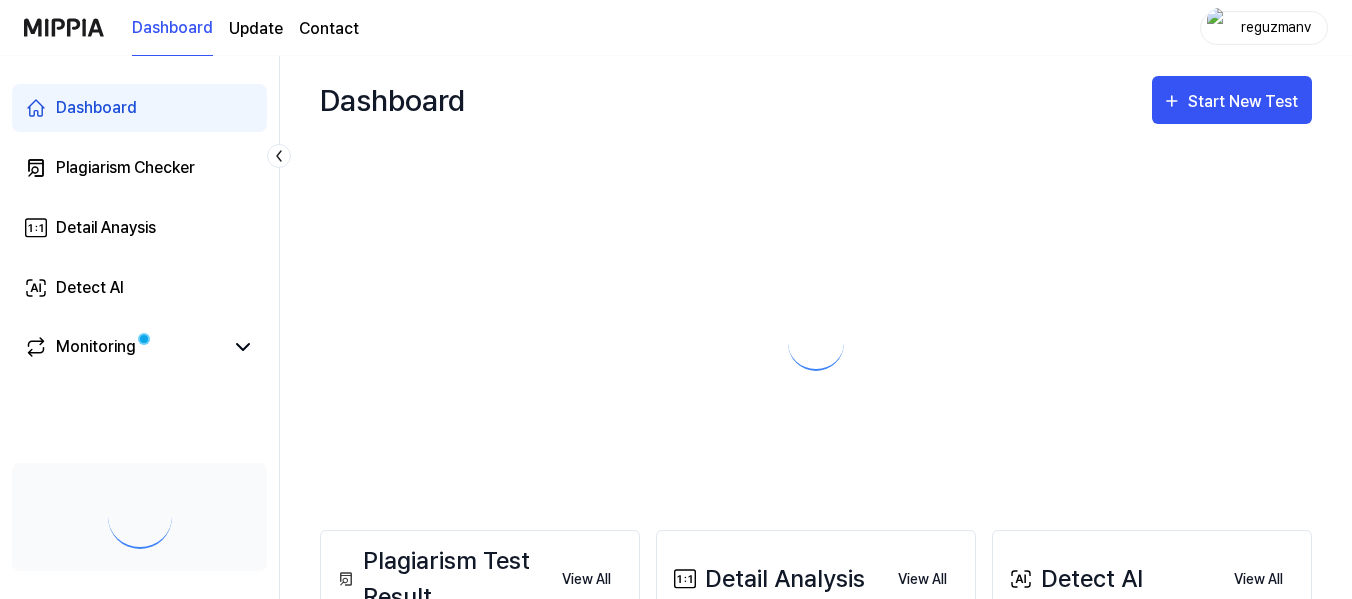 scroll, scrollTop: 145, scrollLeft: 0, axis: vertical 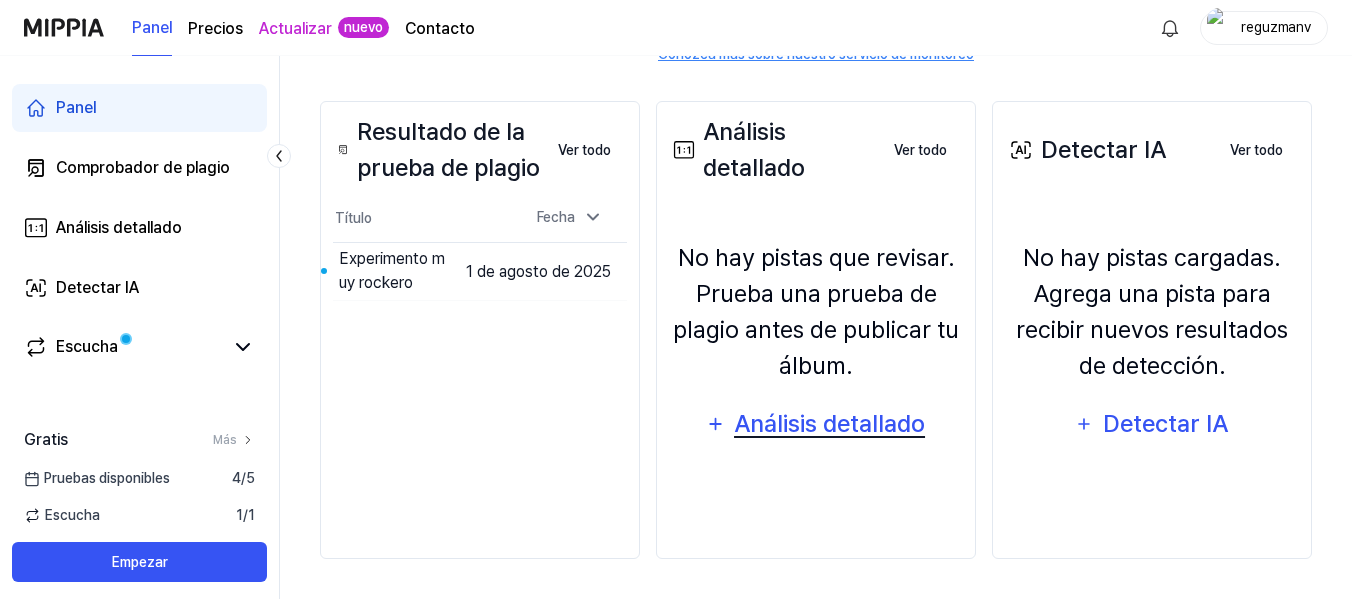 click 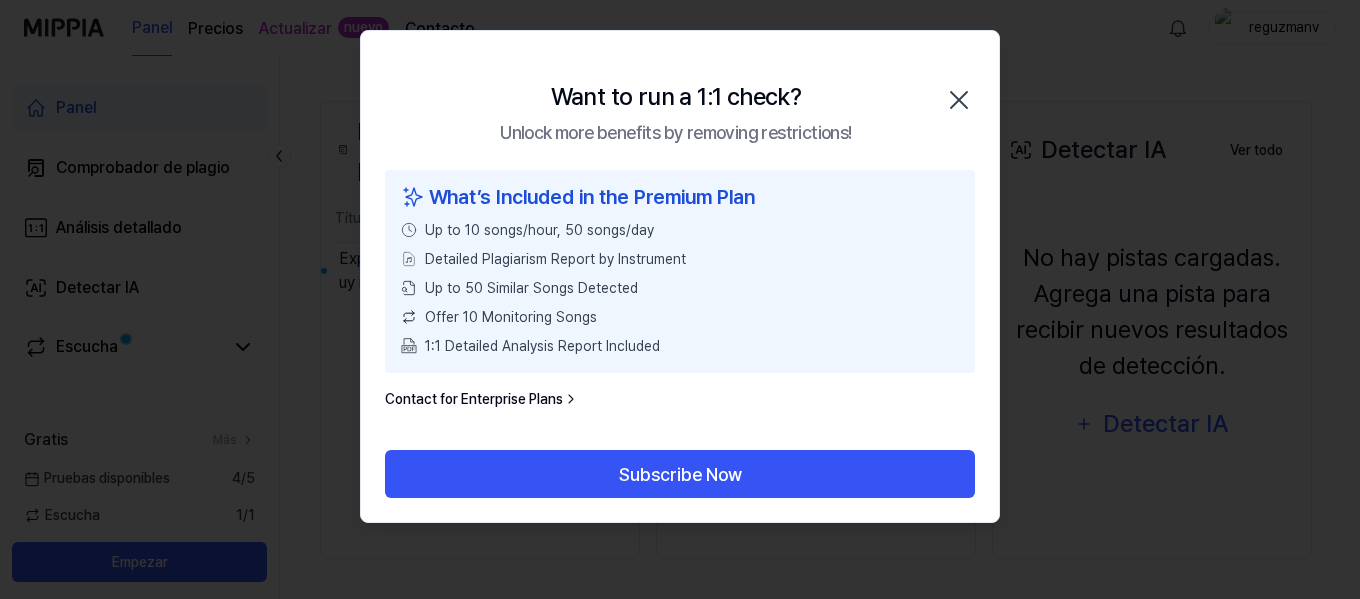 click on "Want to run a 1:1 check? Unlock more benefits by removing restrictions! Close" at bounding box center [680, 100] 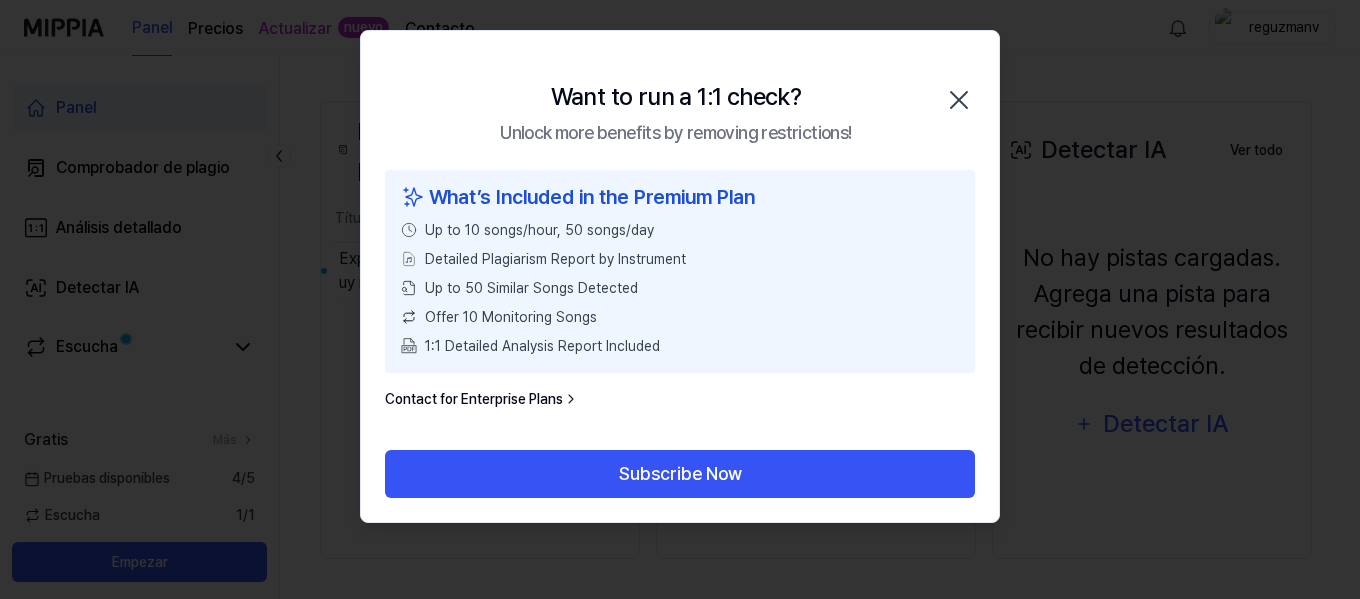 click 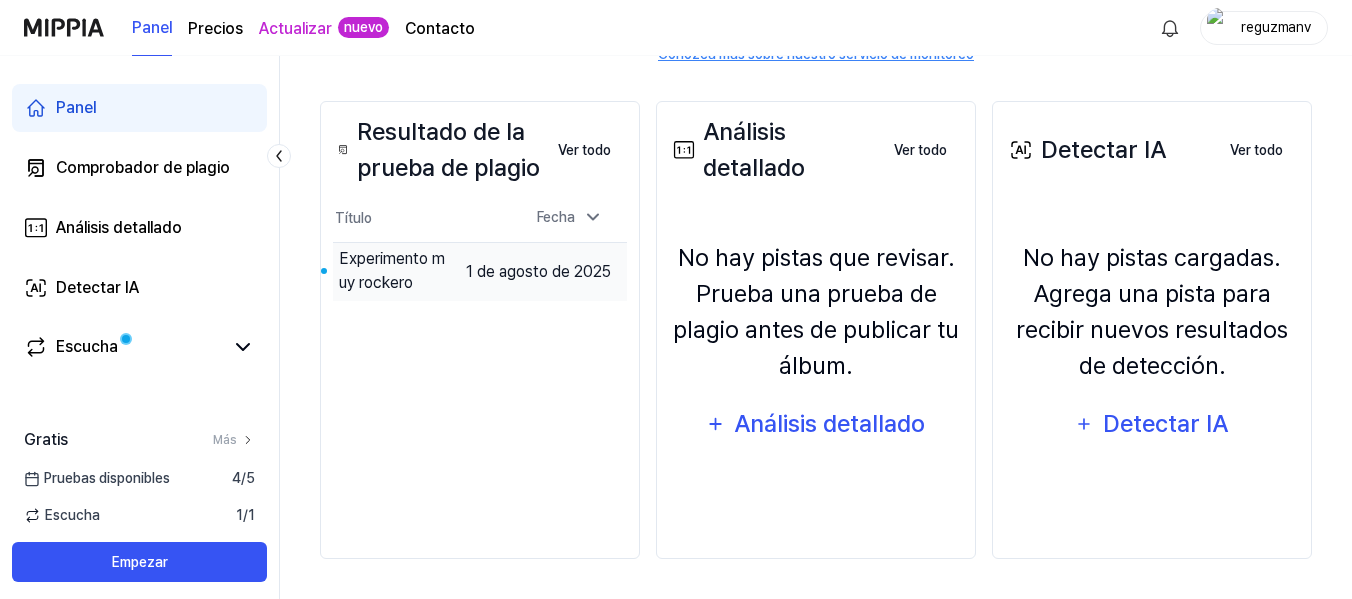 click on "Experimento muy rockero" at bounding box center (394, 271) 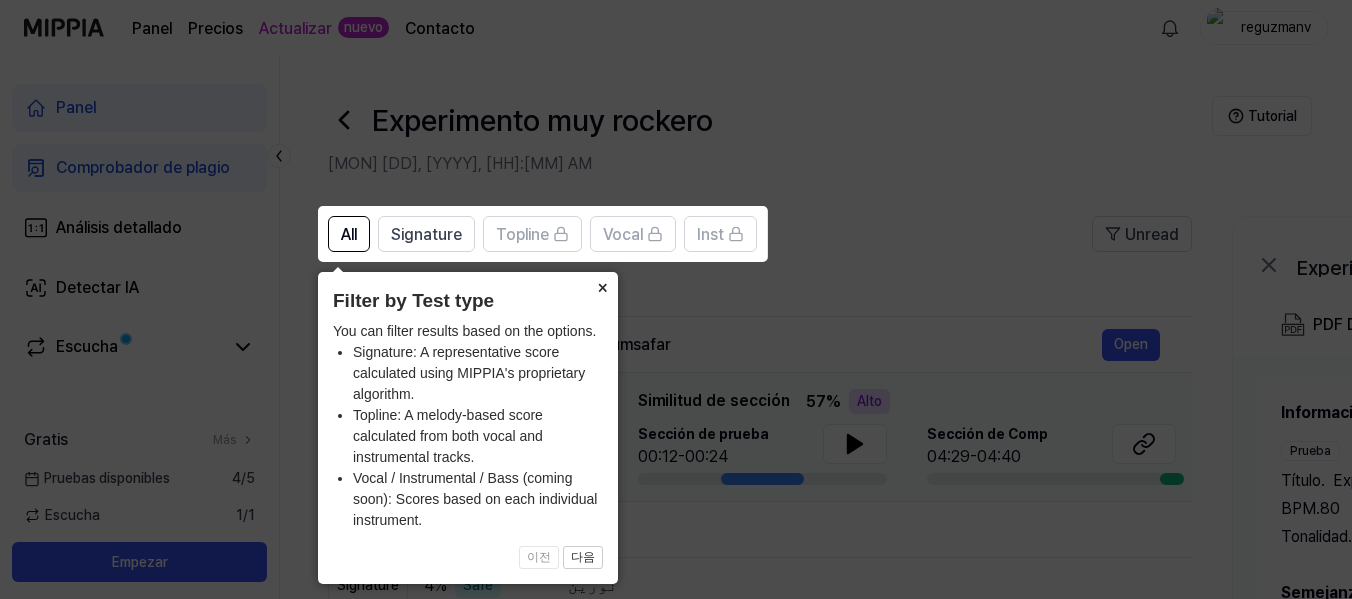 click on "×" at bounding box center (602, 286) 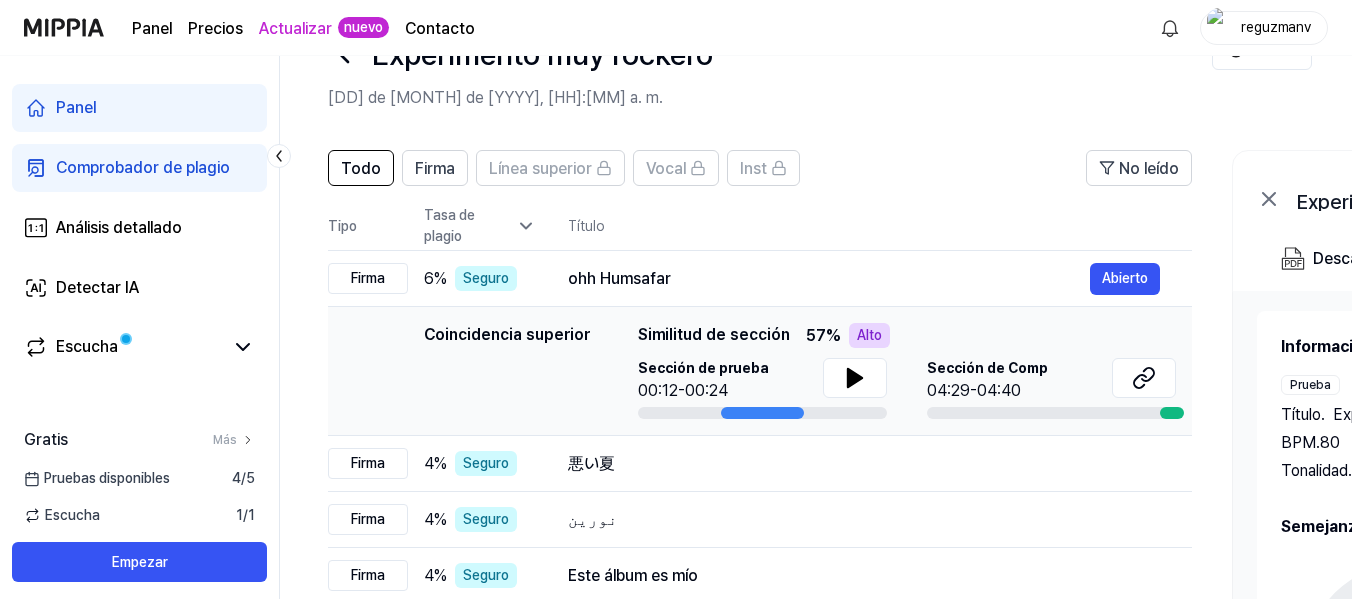 scroll, scrollTop: 100, scrollLeft: 0, axis: vertical 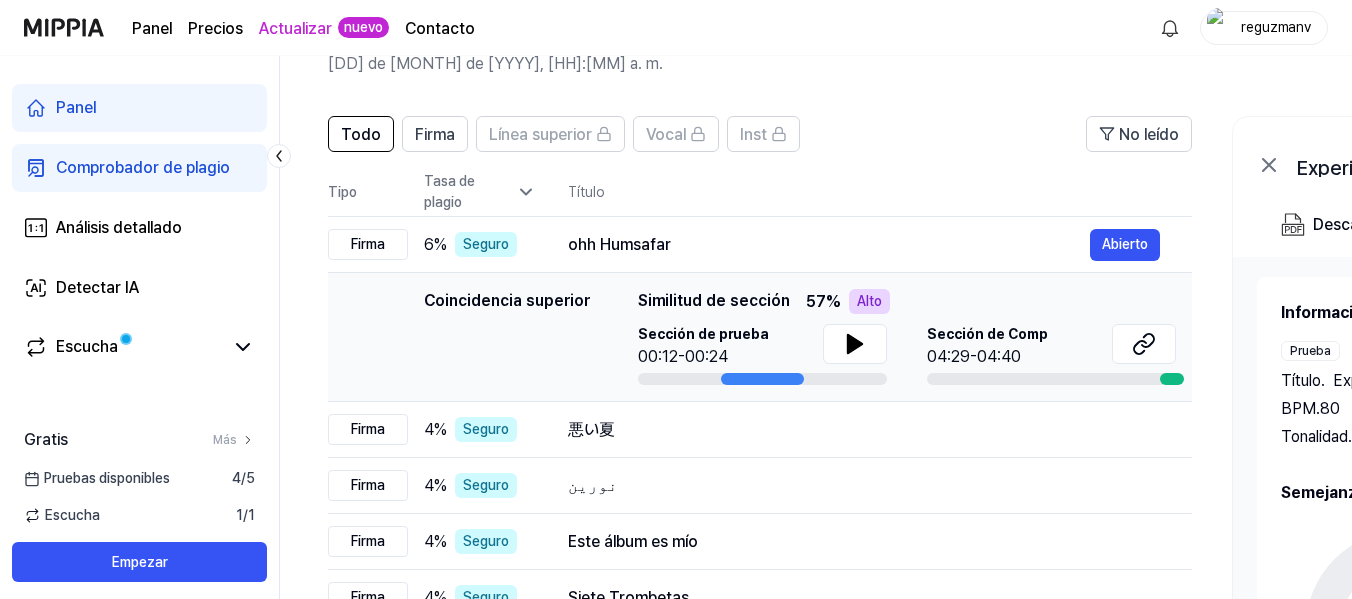 click on "Todo Firma Línea superior Vocal Inst No leído" at bounding box center [760, 142] 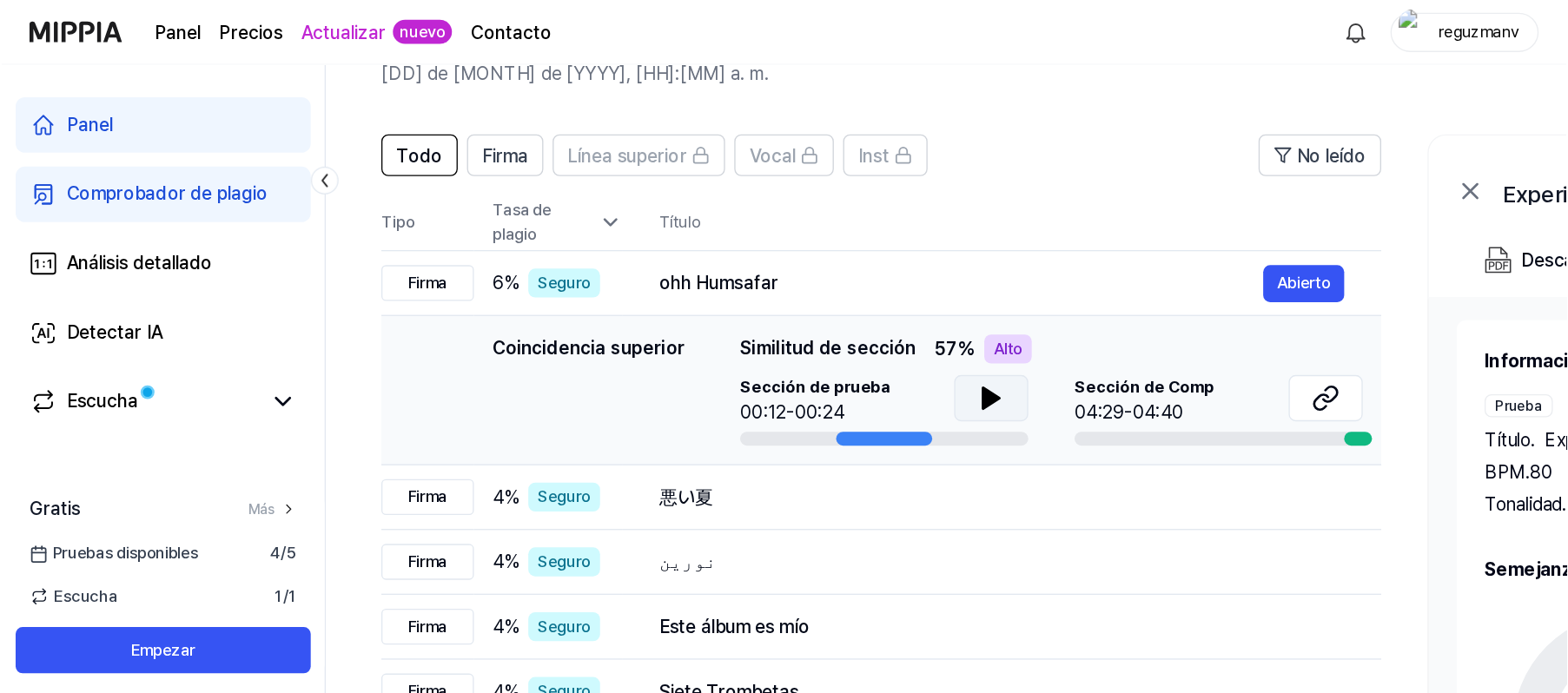 scroll, scrollTop: 0, scrollLeft: 1, axis: horizontal 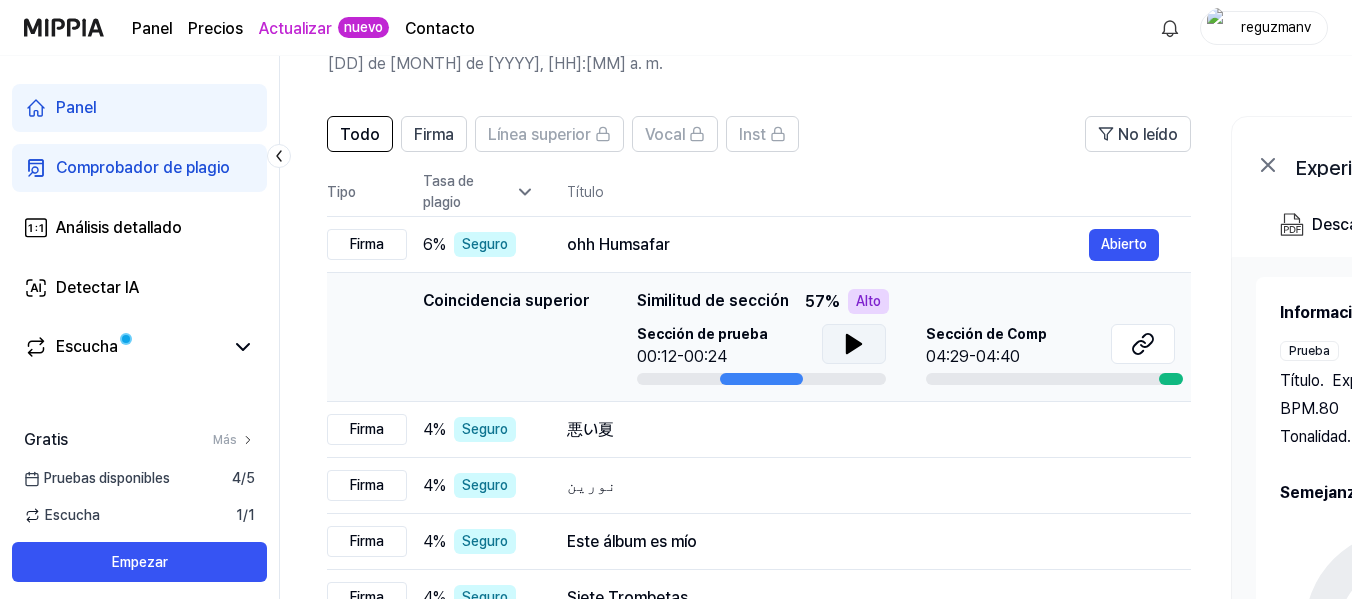 click 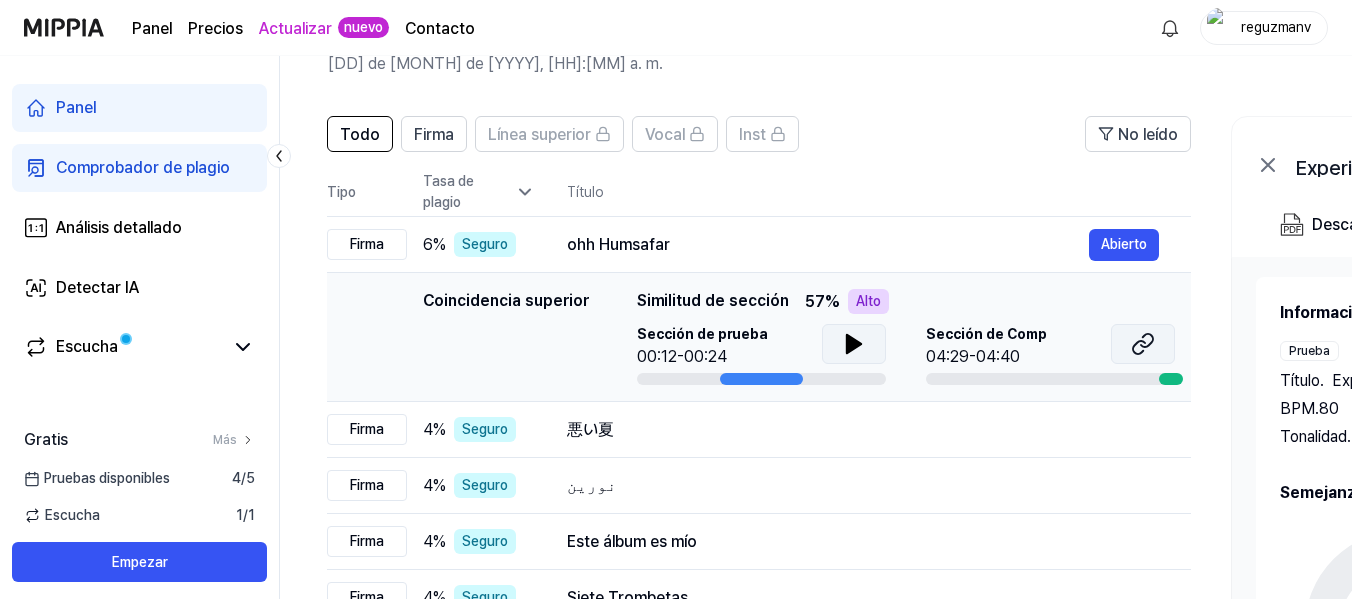 click 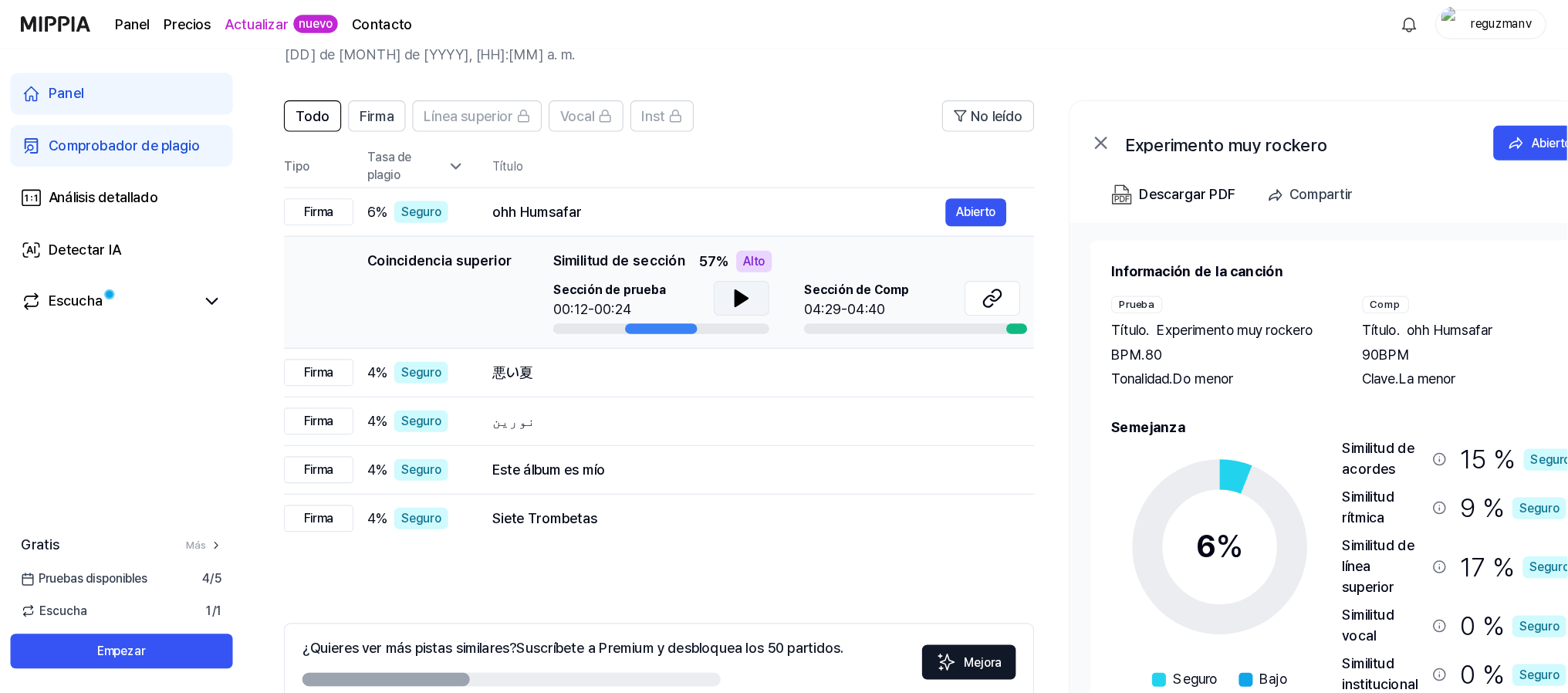 scroll, scrollTop: 77, scrollLeft: 0, axis: vertical 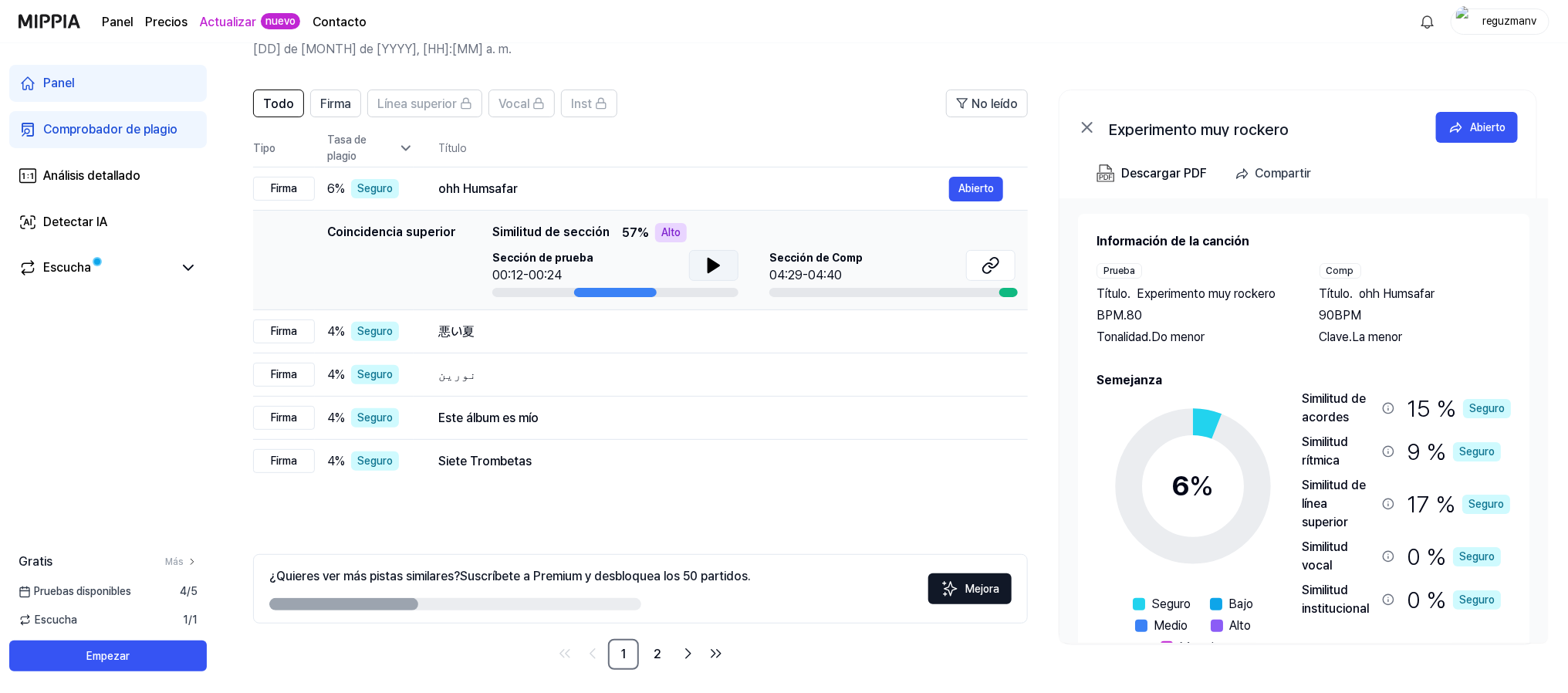 click 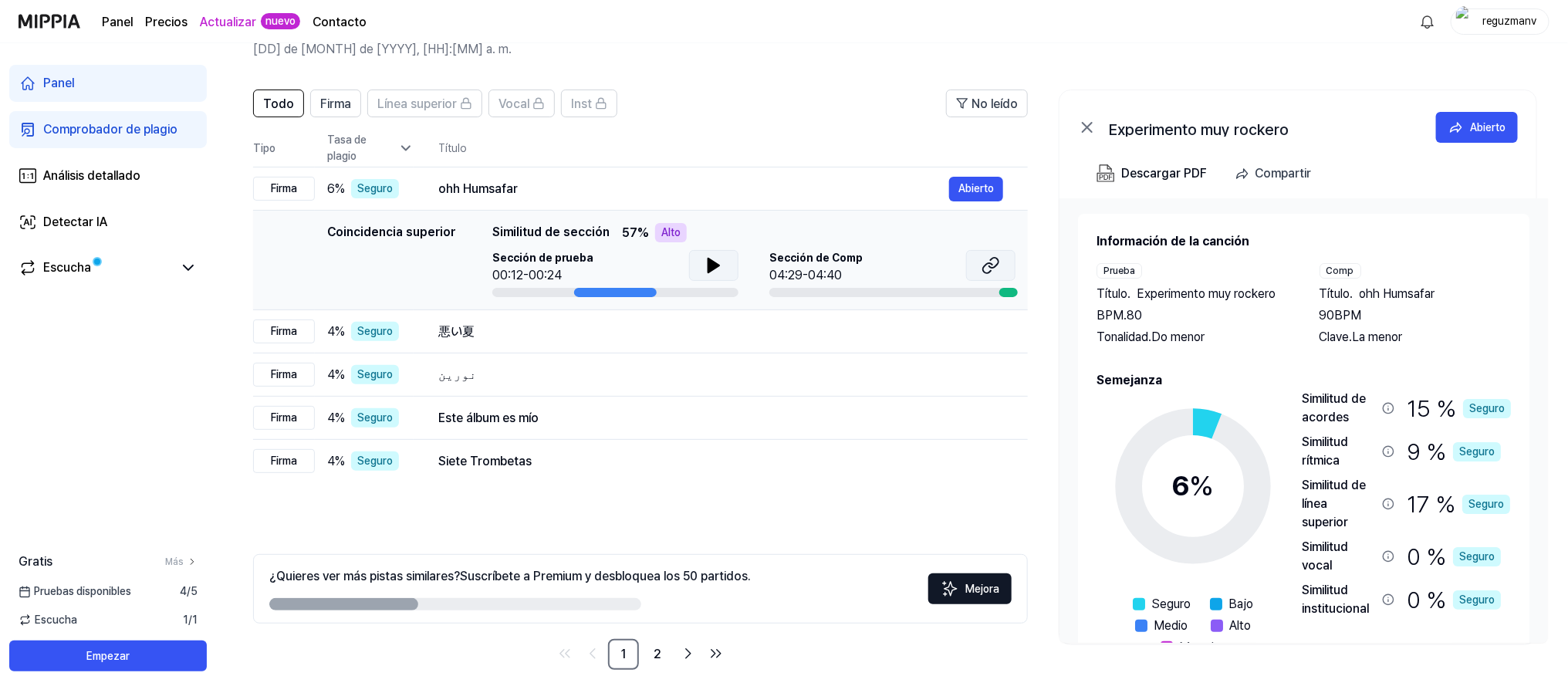 click 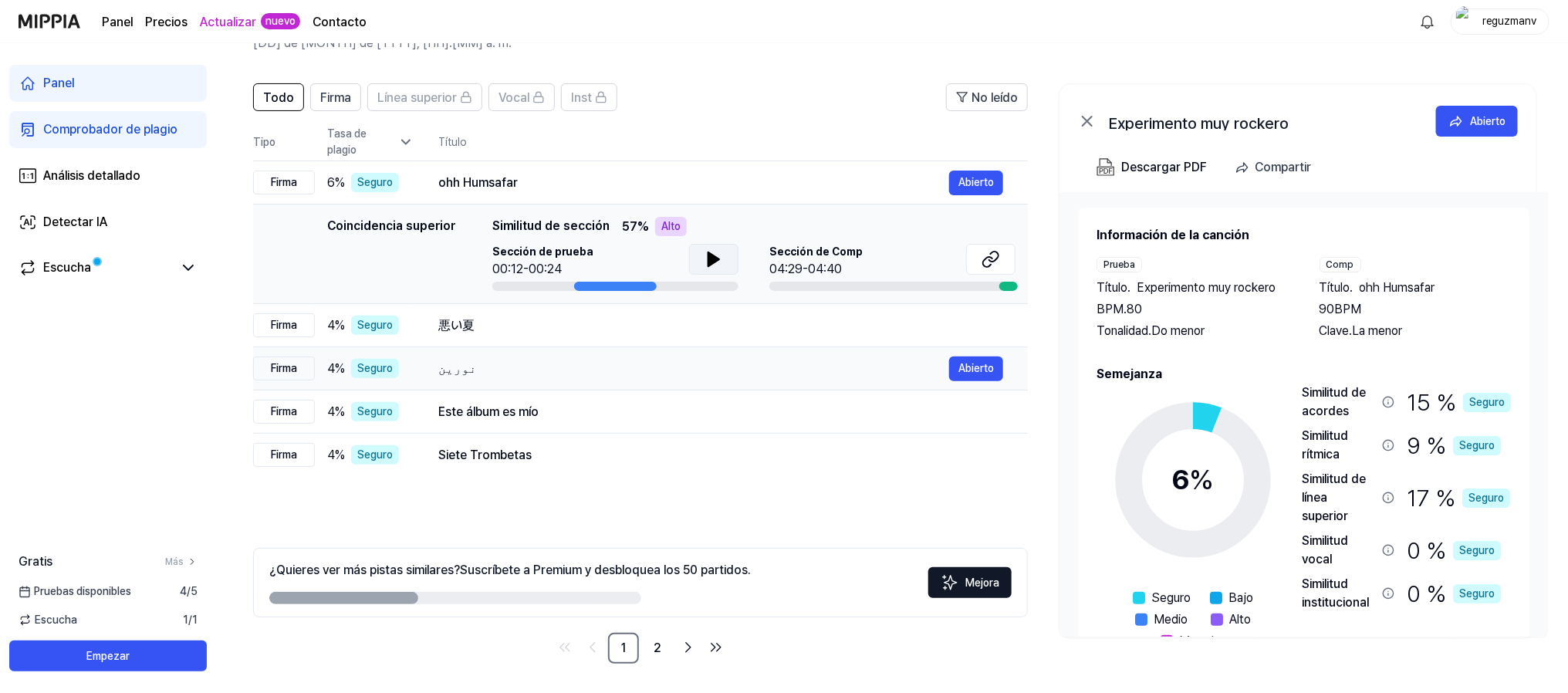 scroll, scrollTop: 84, scrollLeft: 0, axis: vertical 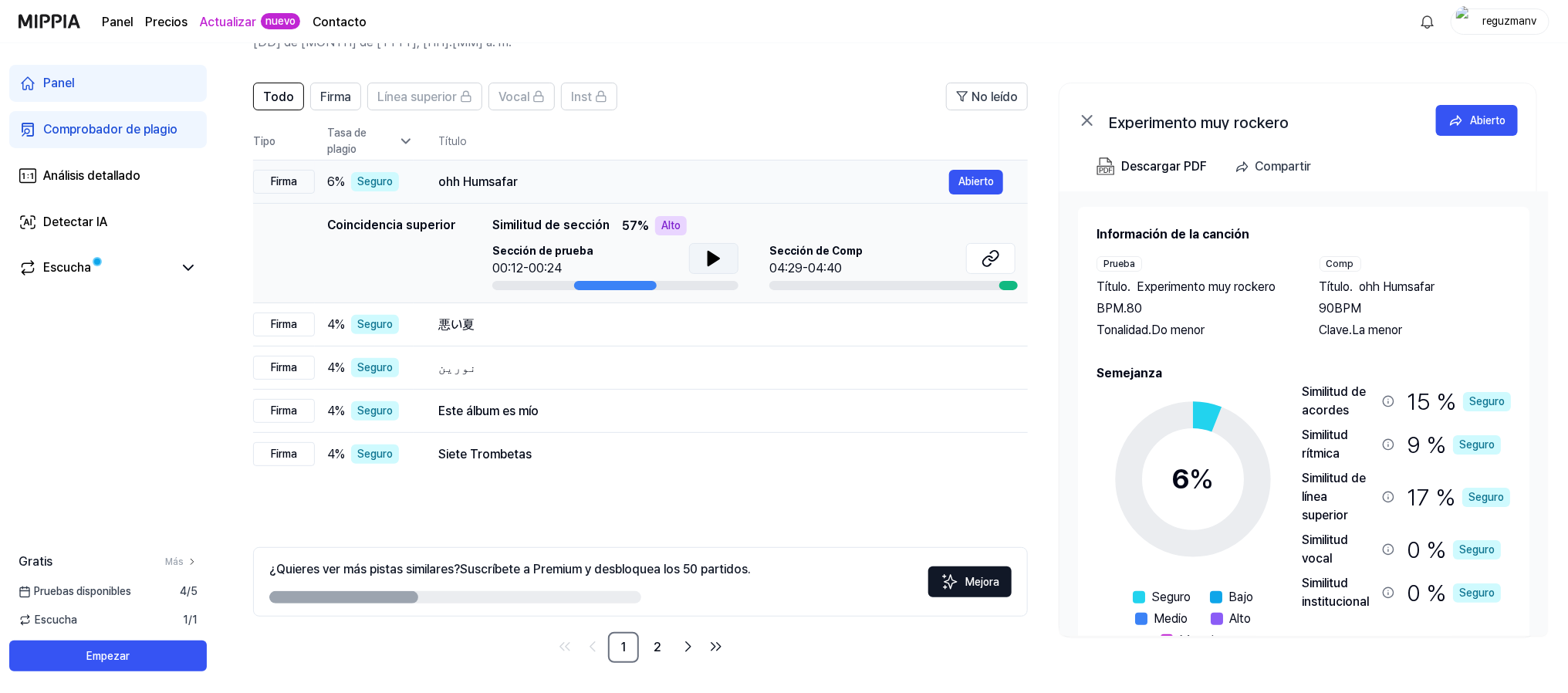 drag, startPoint x: 522, startPoint y: 177, endPoint x: 487, endPoint y: 188, distance: 36.687873 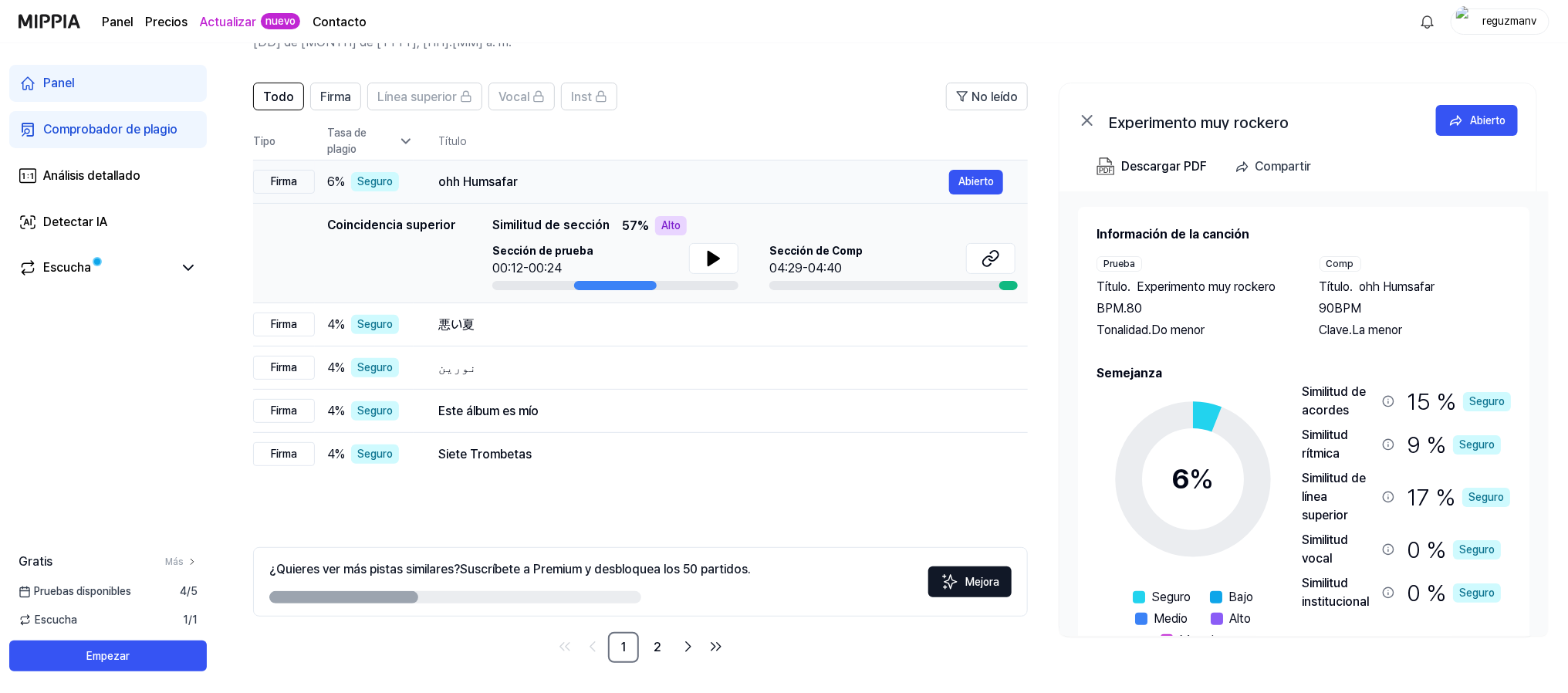 drag, startPoint x: 515, startPoint y: 181, endPoint x: 468, endPoint y: 185, distance: 47.169906 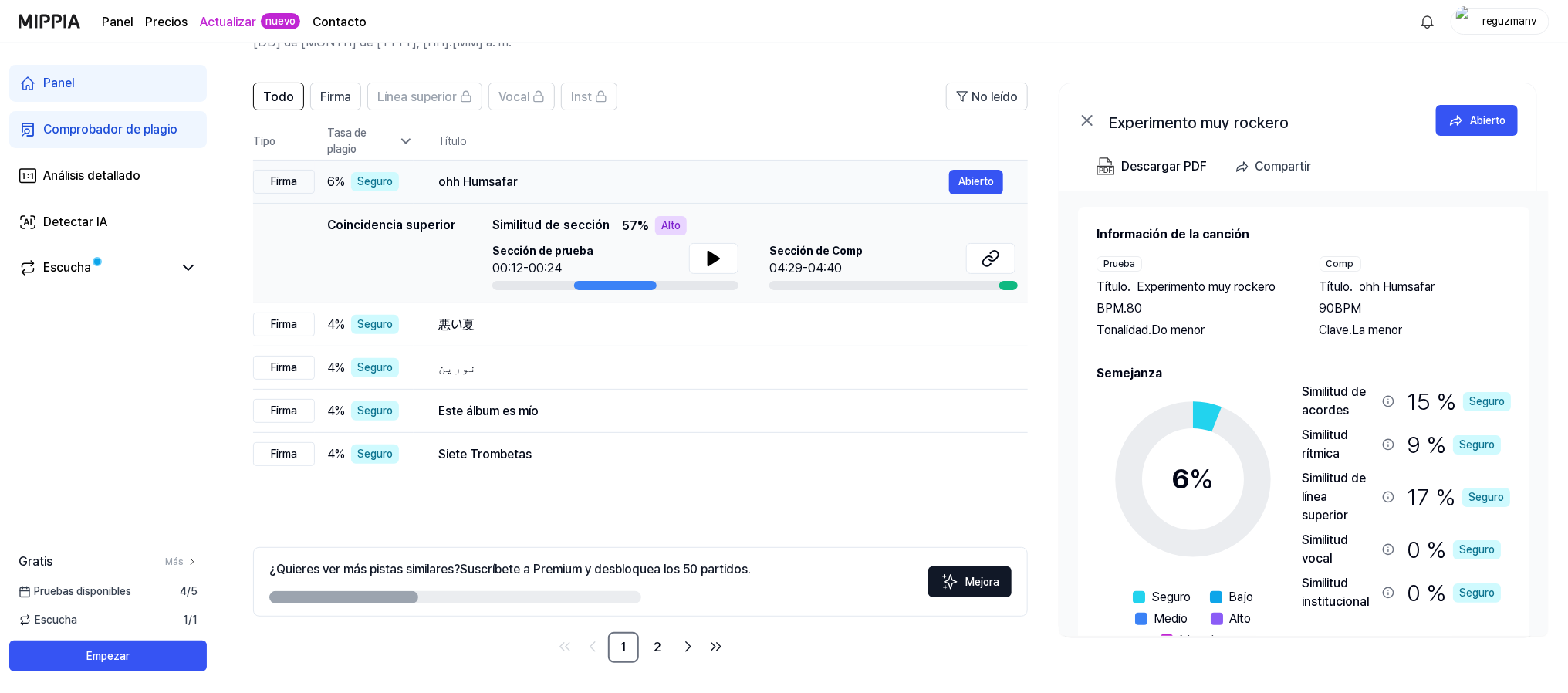click on "ohh Humsafar" at bounding box center [478, 181] 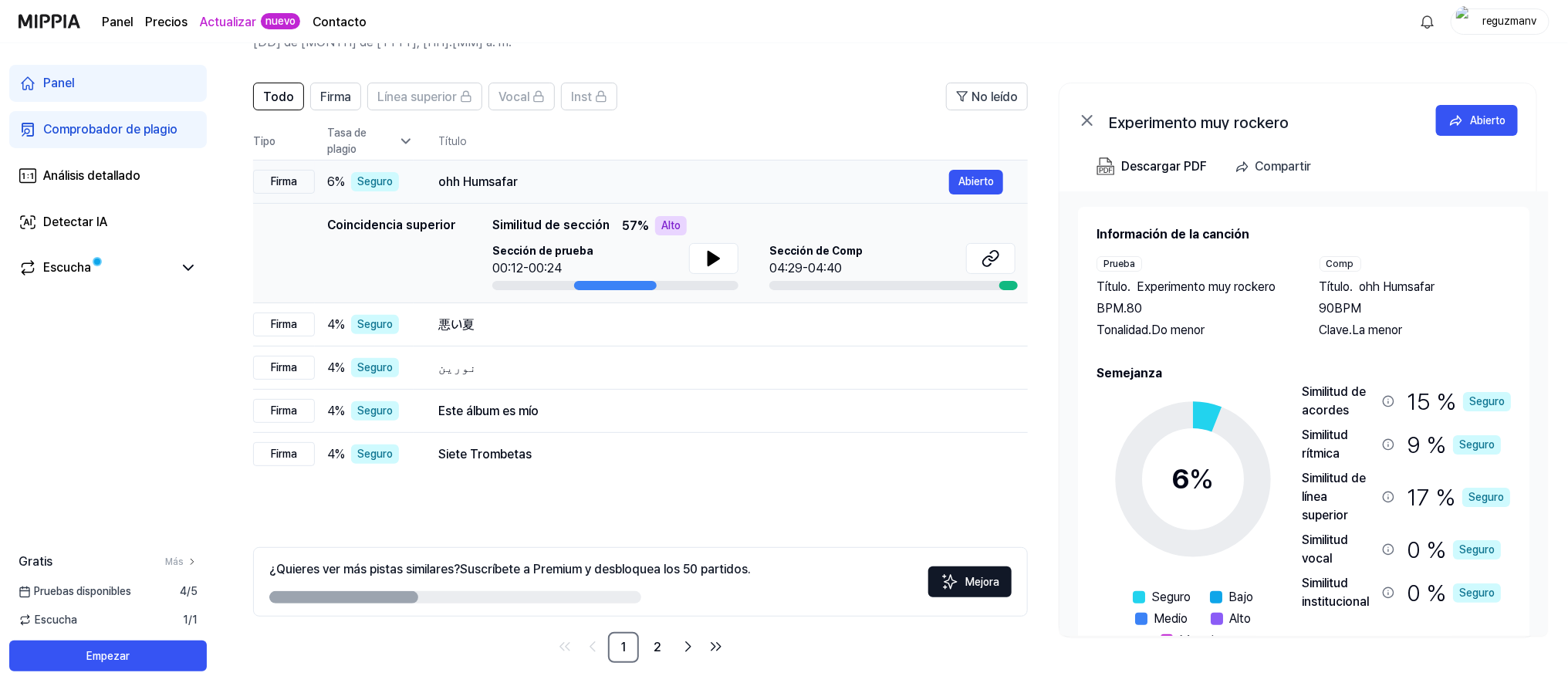 drag, startPoint x: 435, startPoint y: 181, endPoint x: 471, endPoint y: 181, distance: 36 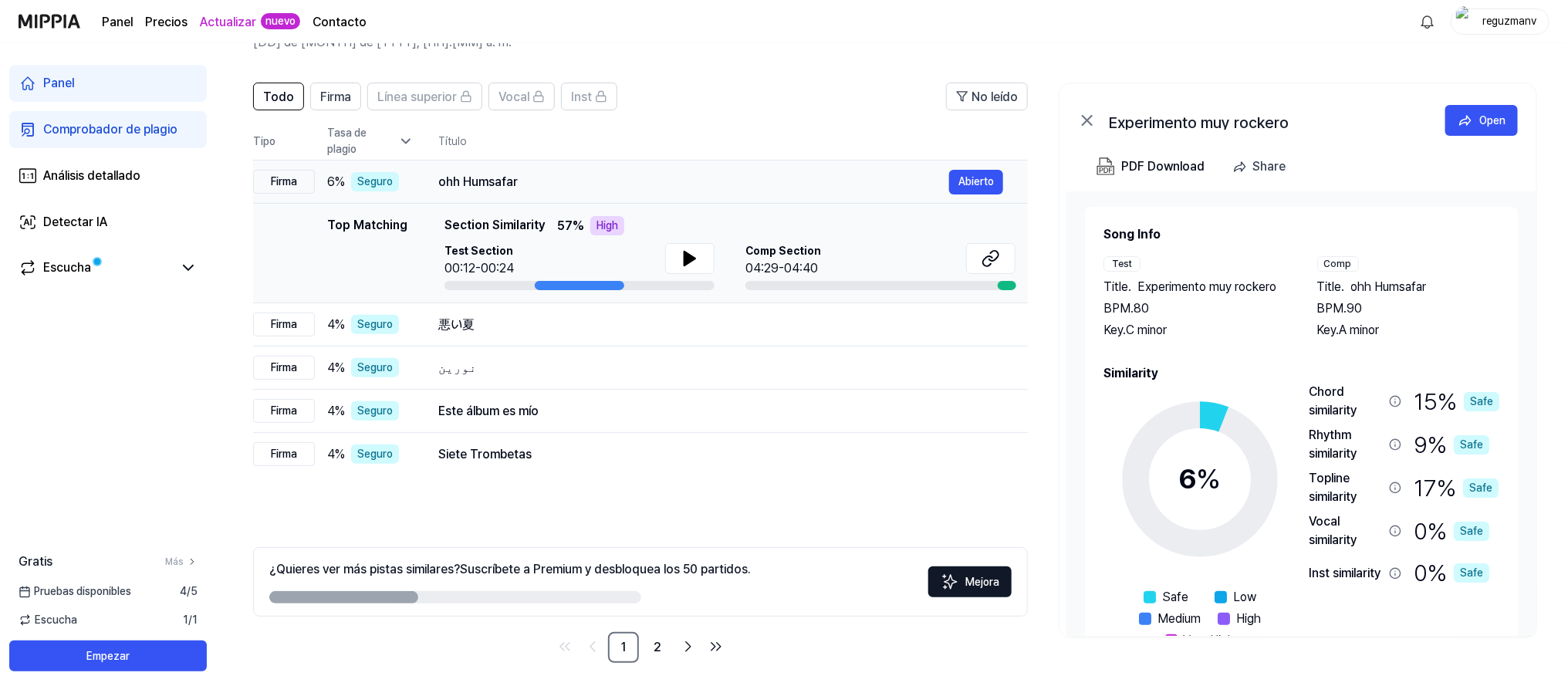 click on "ohh Humsafar" at bounding box center (478, 181) 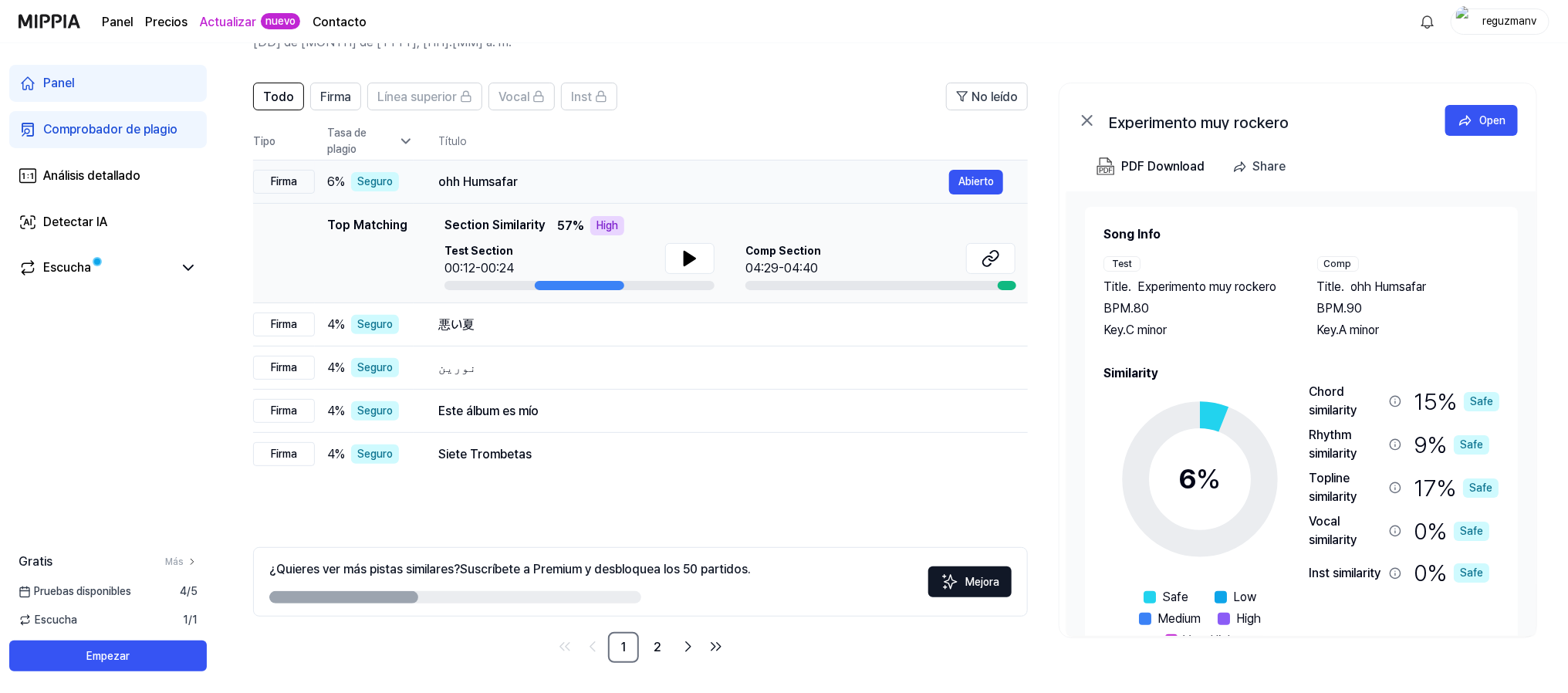 click on "ohh Humsafar" at bounding box center (478, 181) 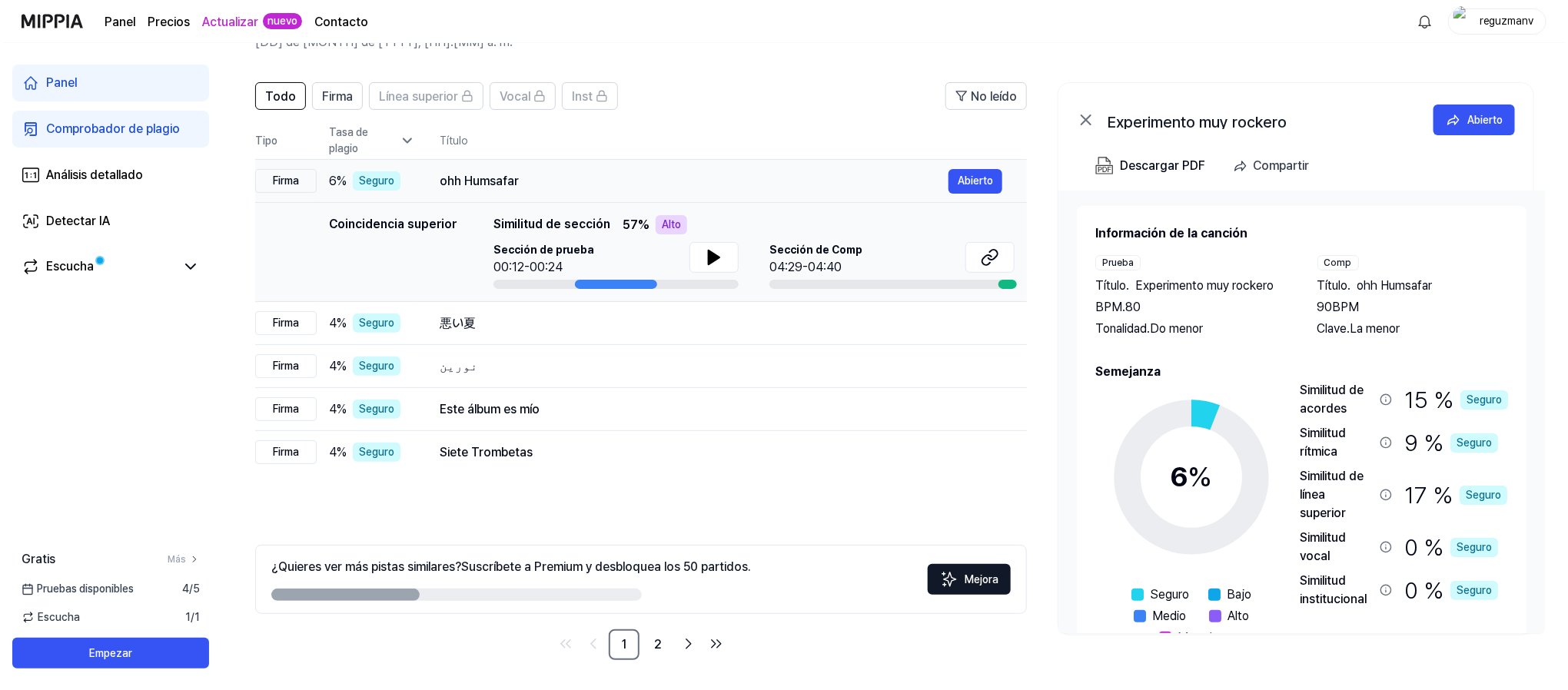 scroll, scrollTop: 0, scrollLeft: 0, axis: both 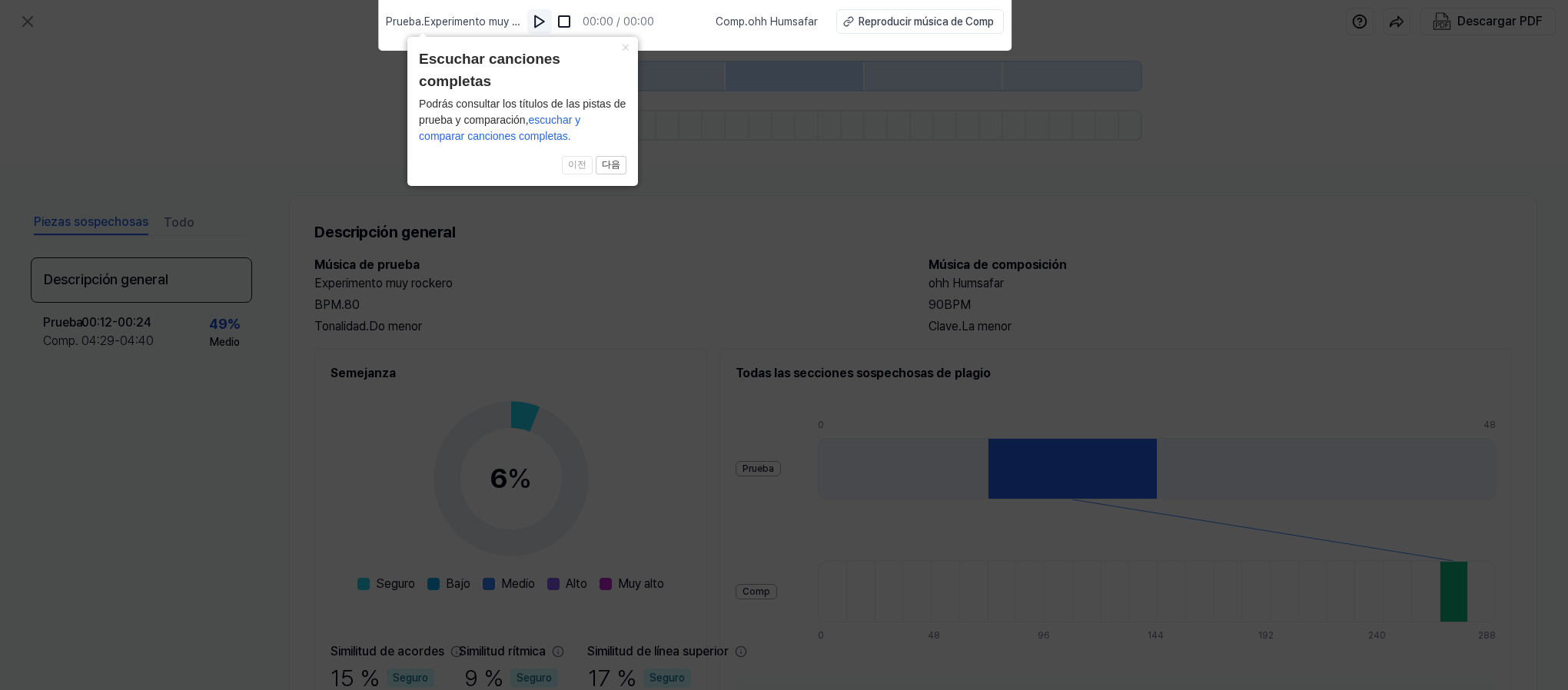 click at bounding box center (540, 22) 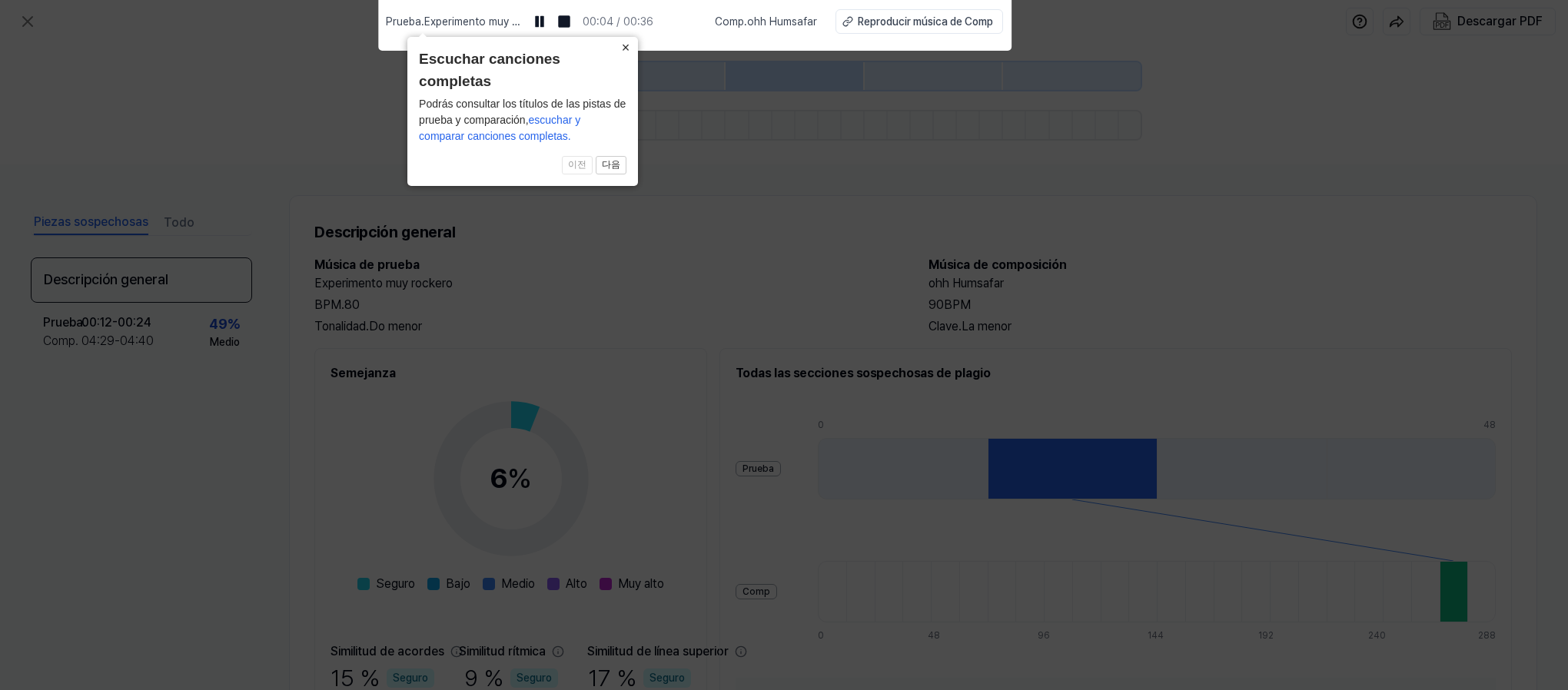 click on "×" at bounding box center (626, 48) 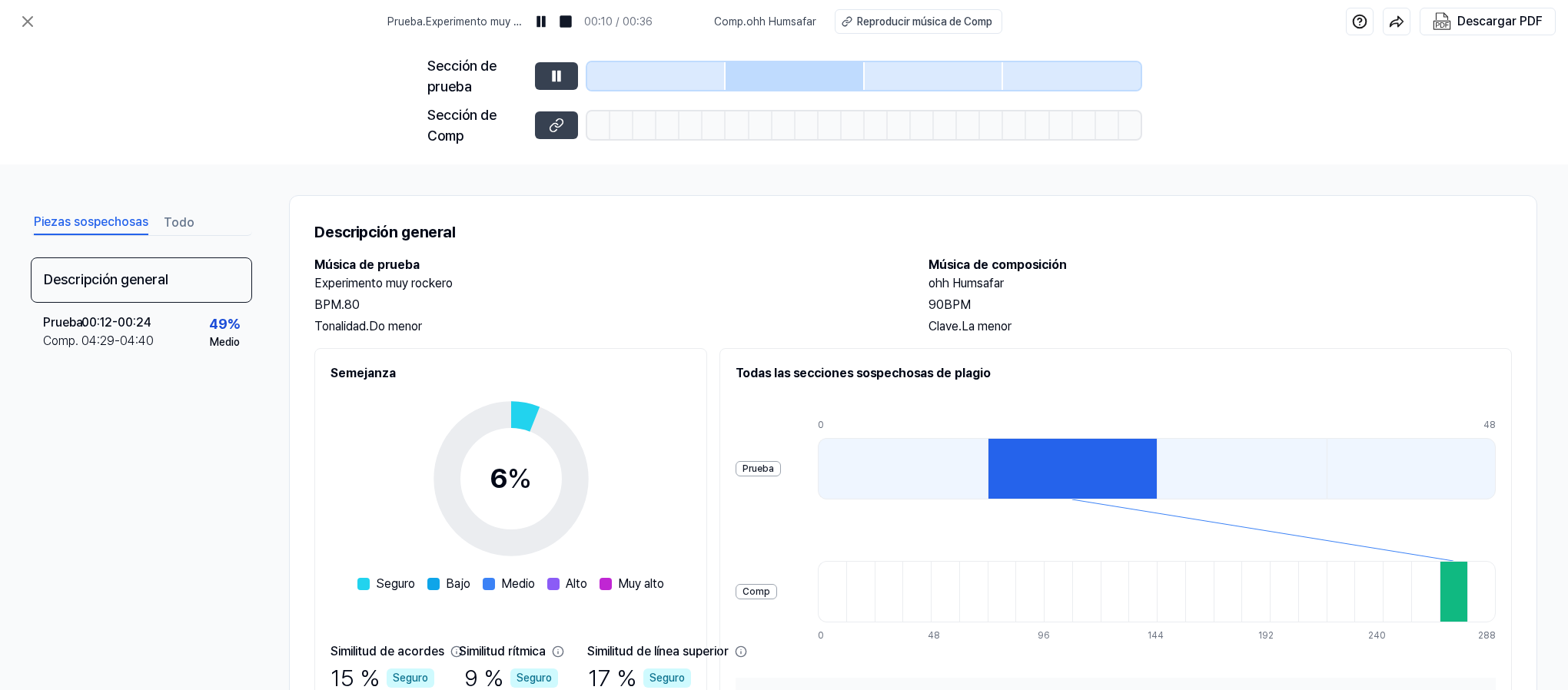 drag, startPoint x: 635, startPoint y: 125, endPoint x: 741, endPoint y: 124, distance: 106.00472 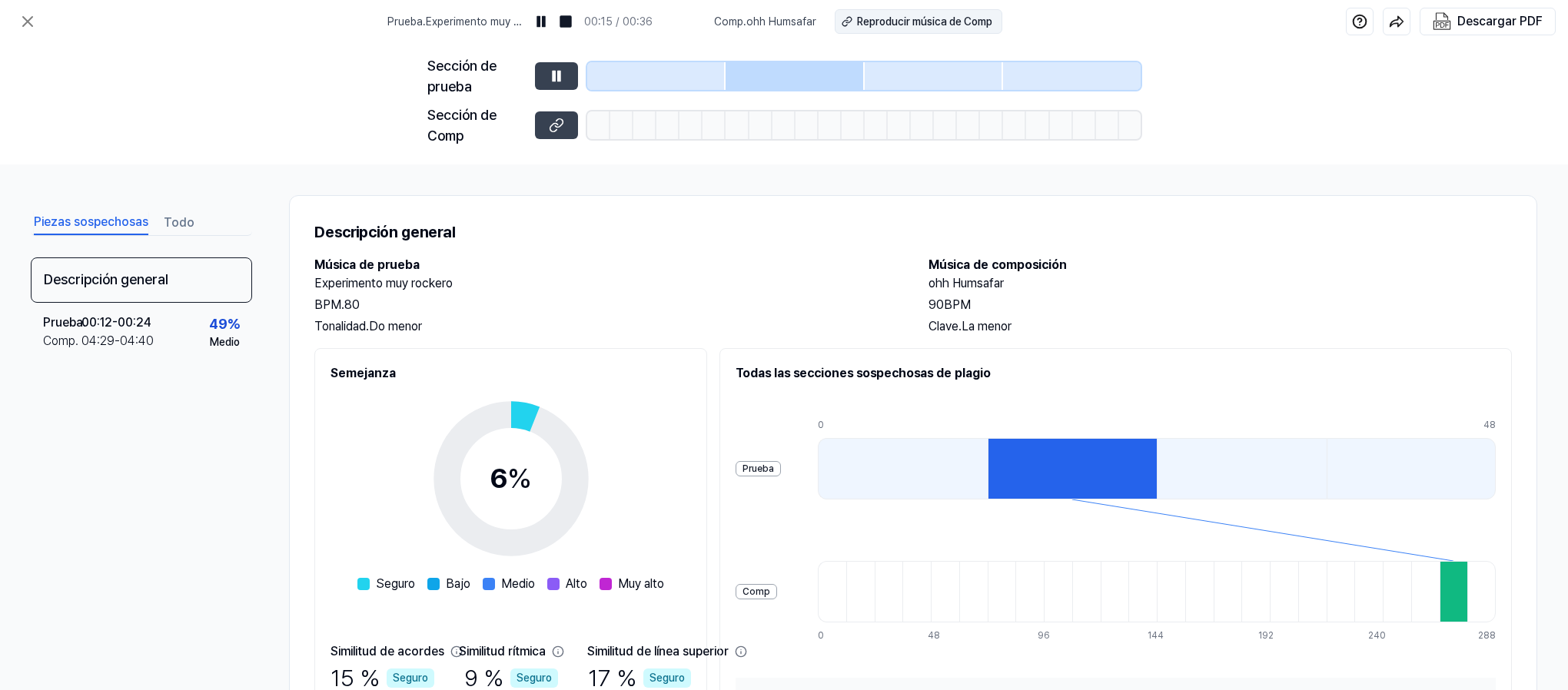 click on "Reproducir música de Comp" at bounding box center [925, 22] 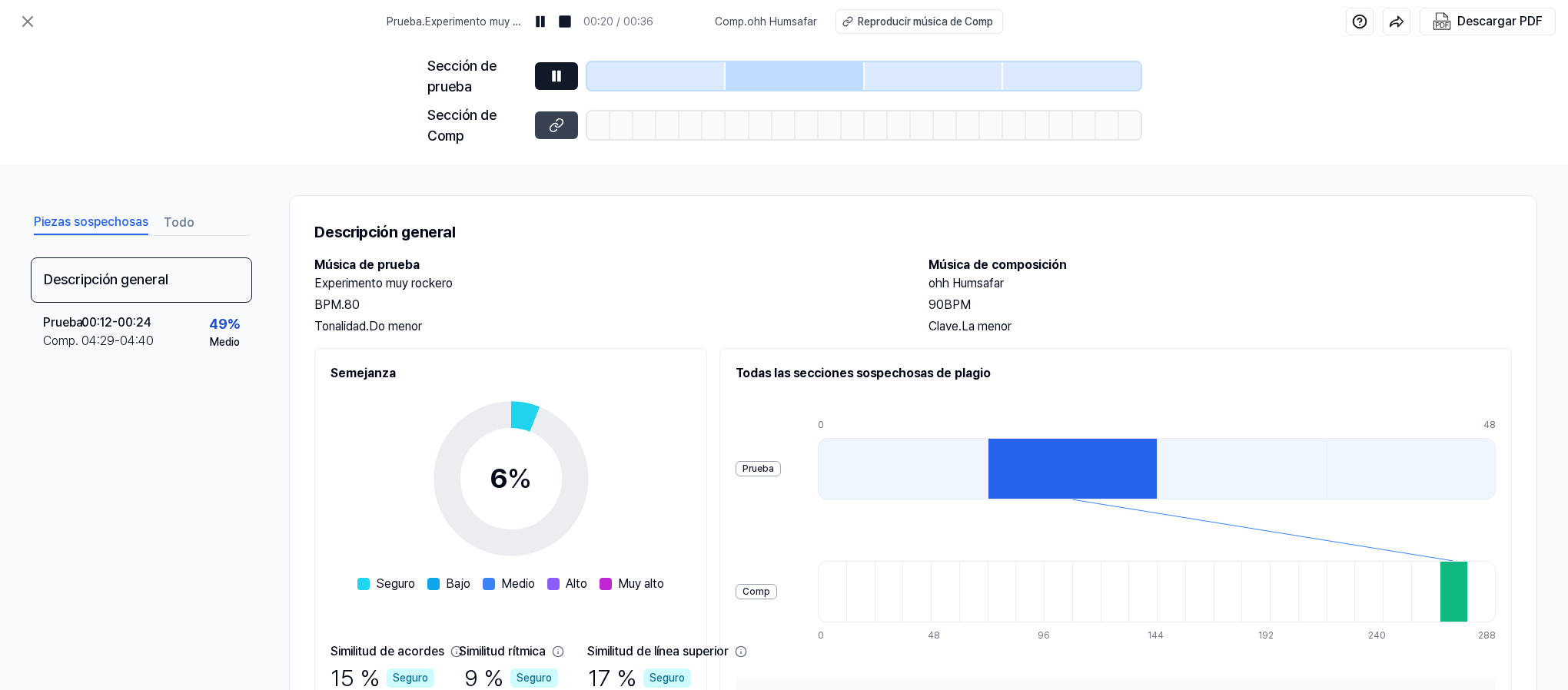 click 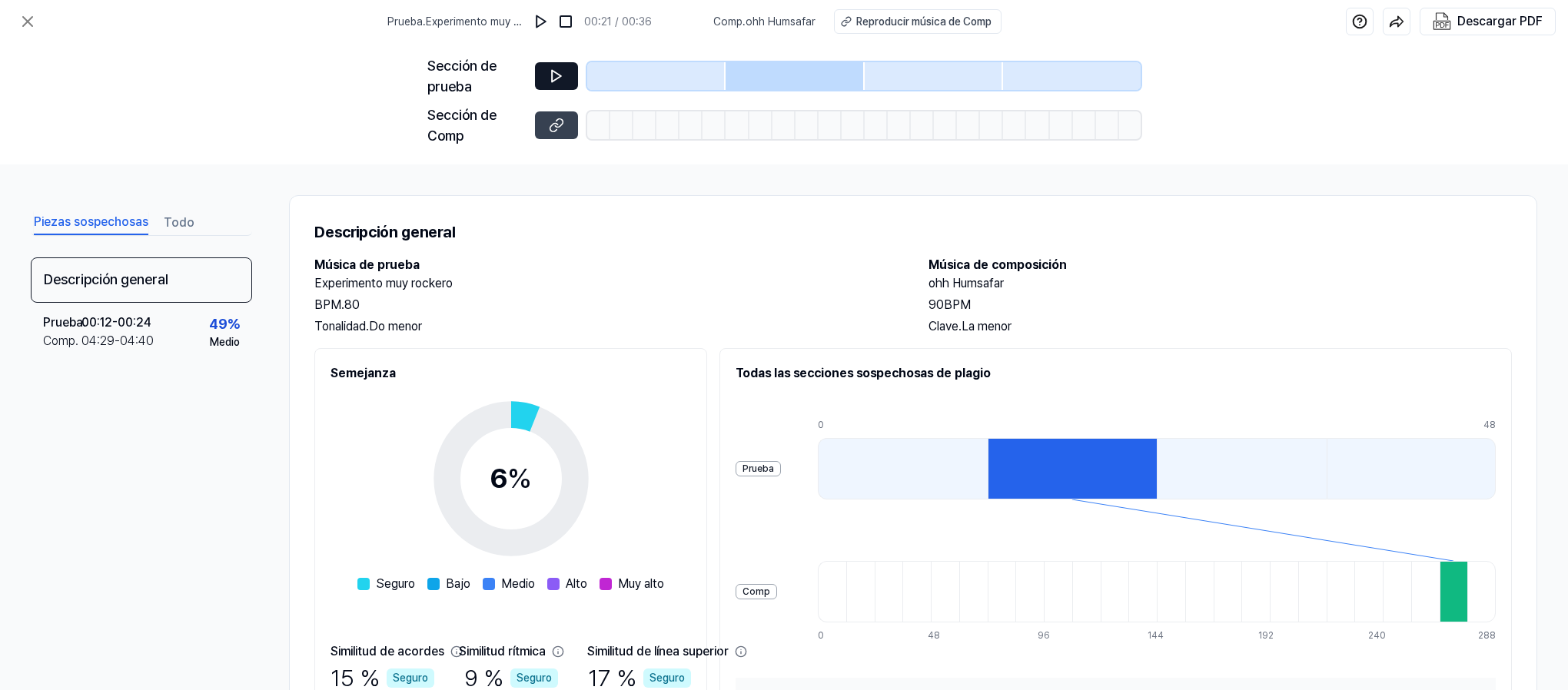 click at bounding box center [1072, 469] 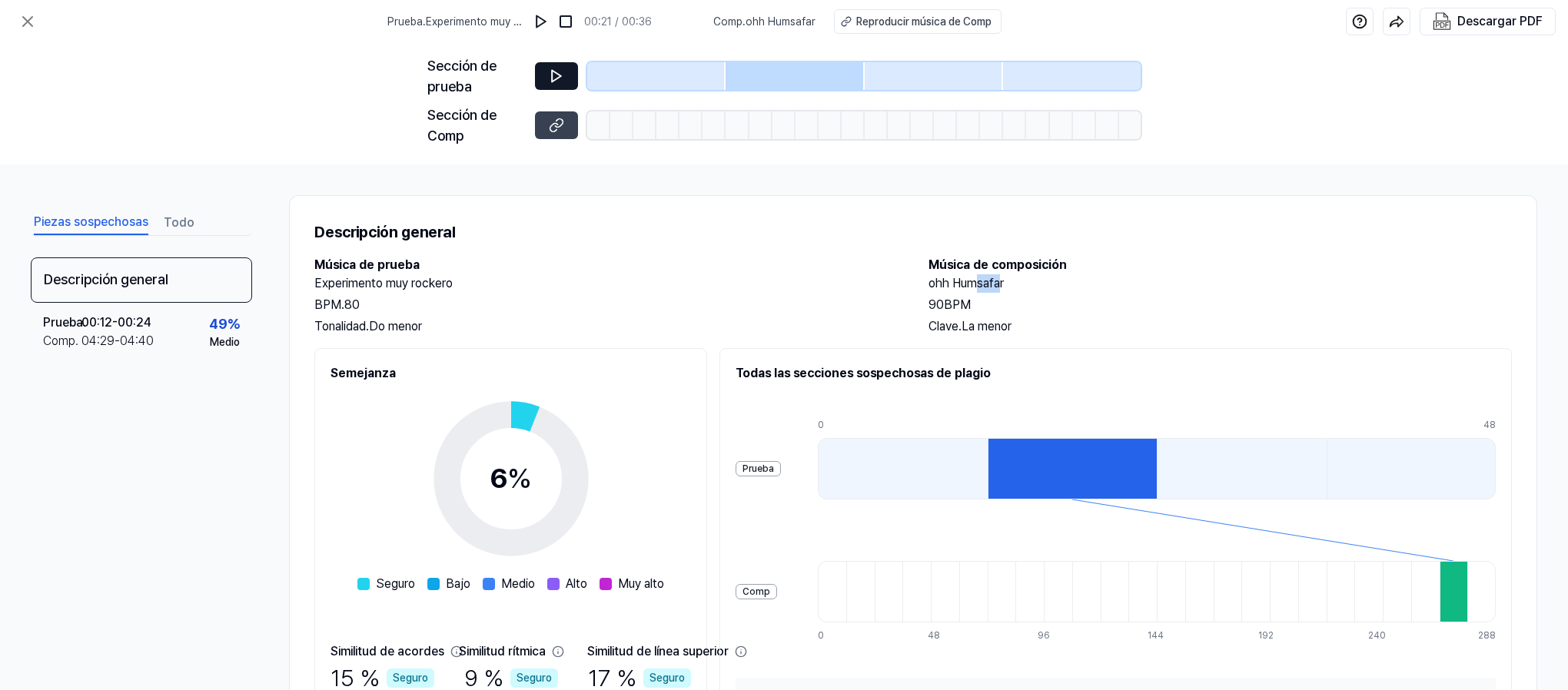 drag, startPoint x: 999, startPoint y: 284, endPoint x: 973, endPoint y: 290, distance: 26.683328 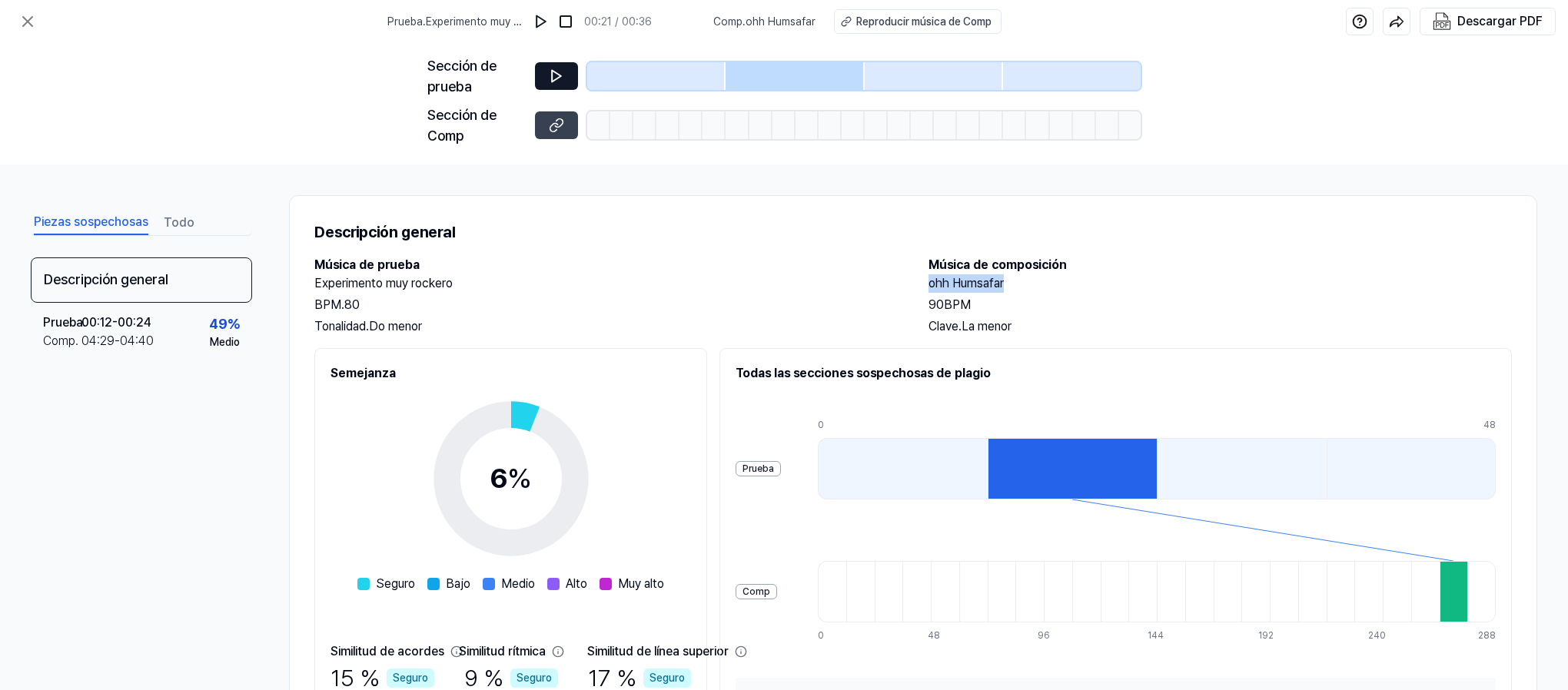 drag, startPoint x: 1002, startPoint y: 284, endPoint x: 911, endPoint y: 282, distance: 91.021975 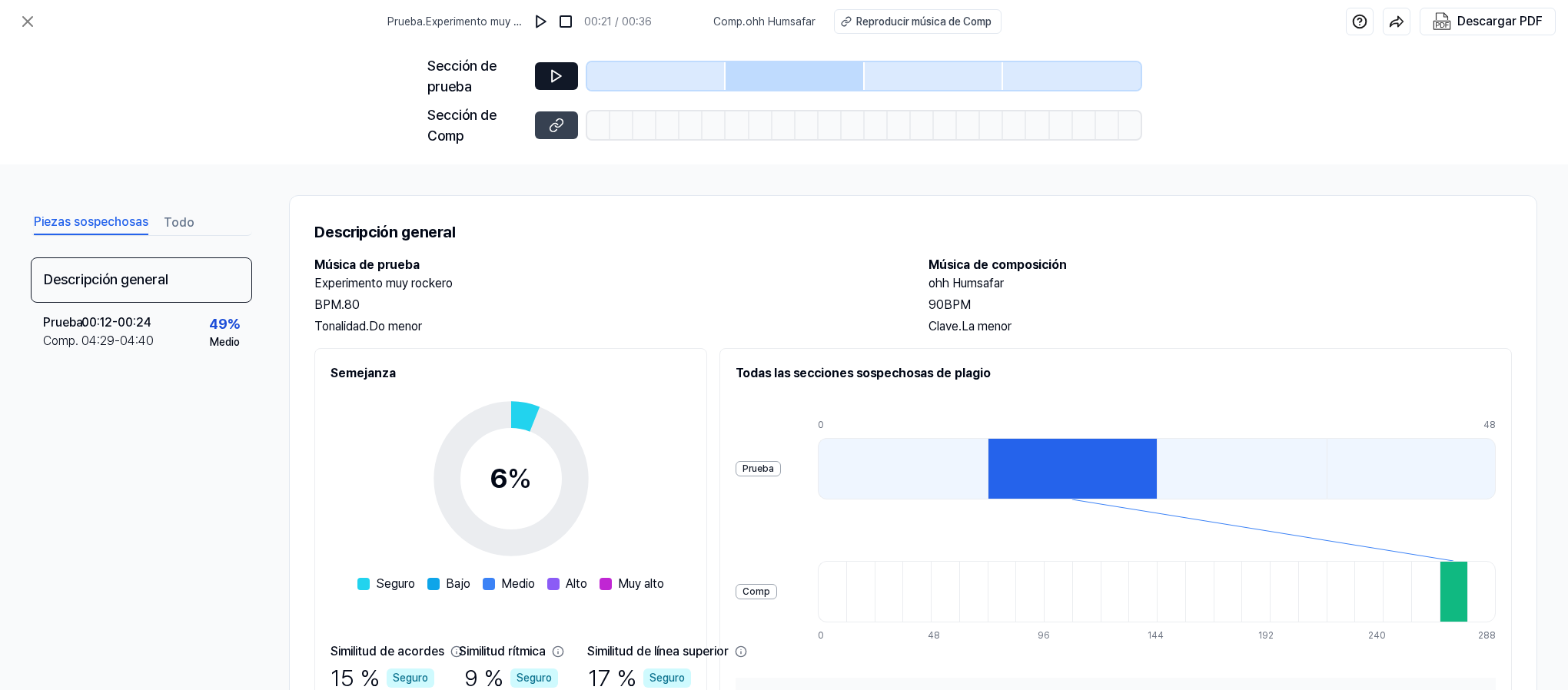 click on "Prueba" at bounding box center (758, 469) 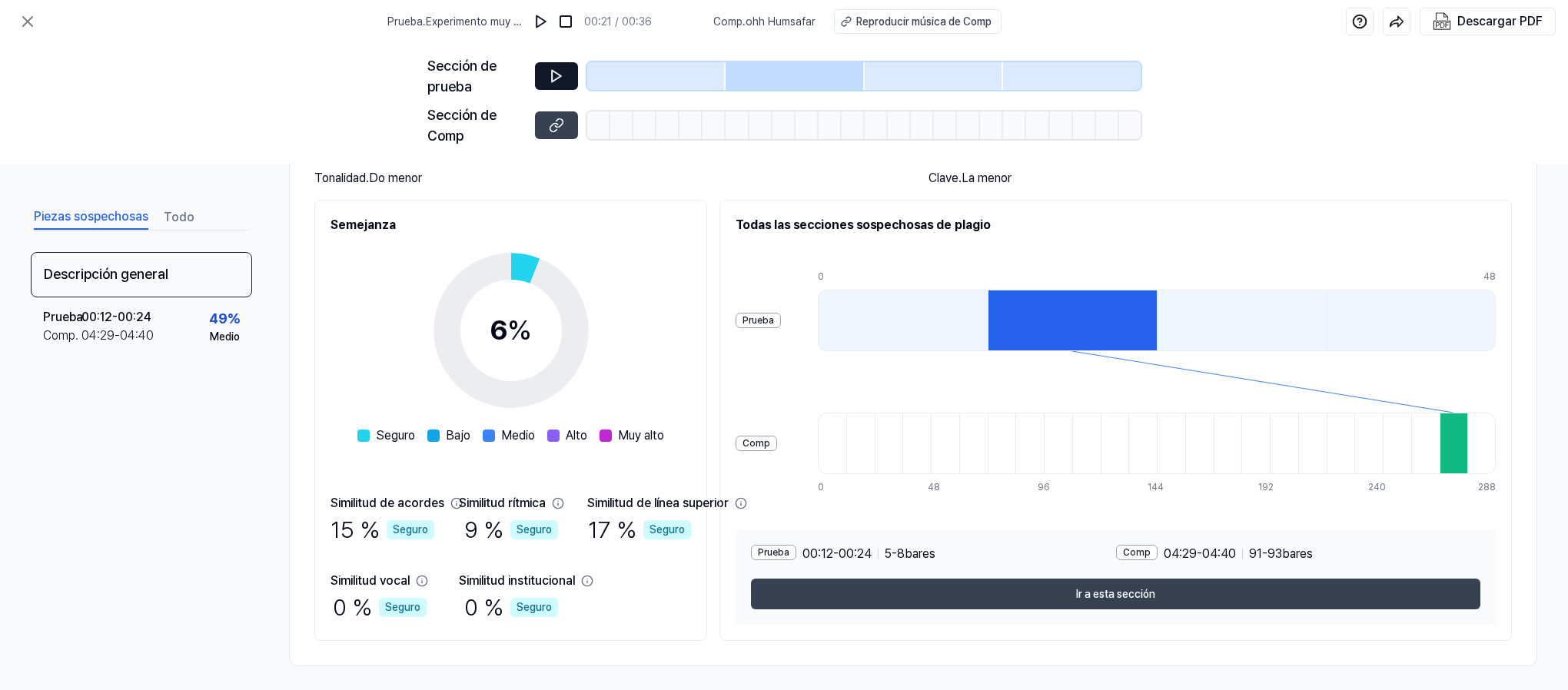scroll, scrollTop: 157, scrollLeft: 0, axis: vertical 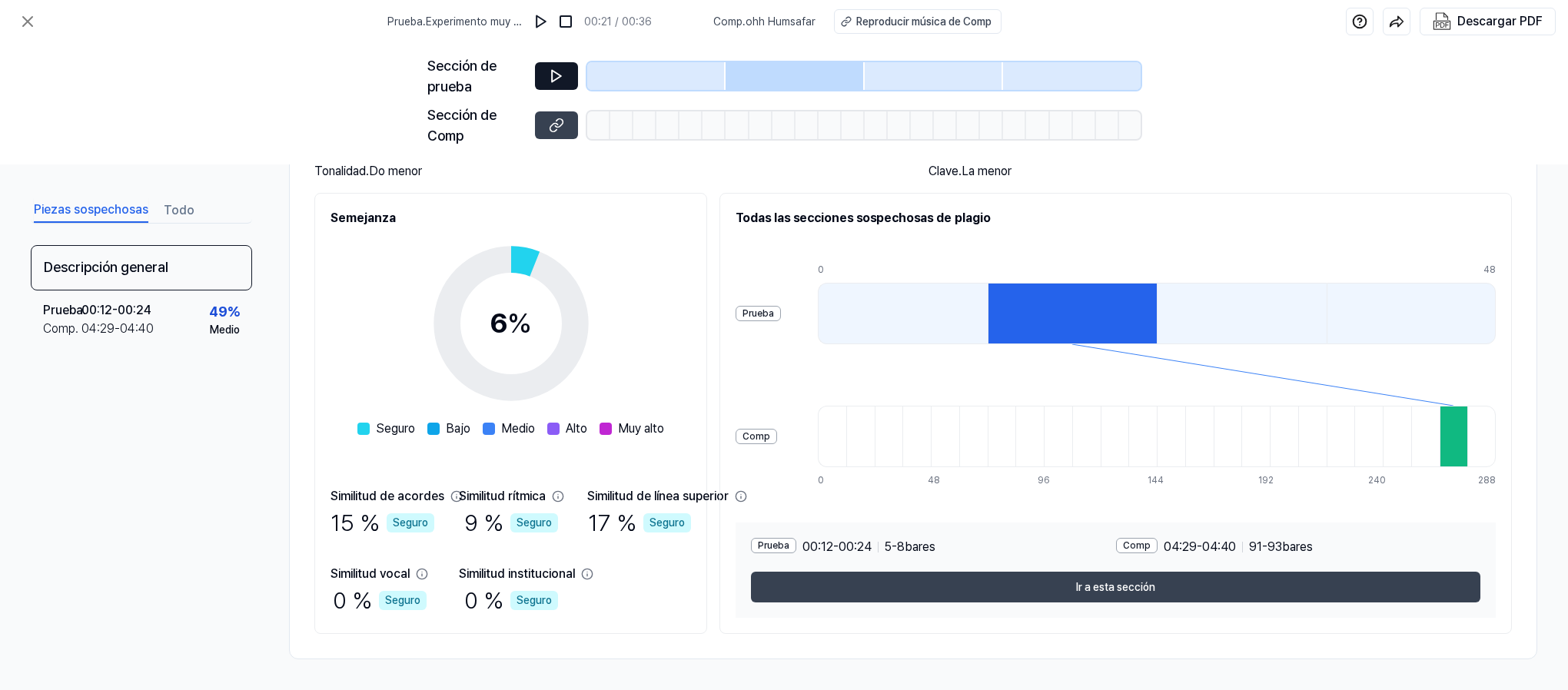 click on "Ir a esta sección" at bounding box center (1115, 587) 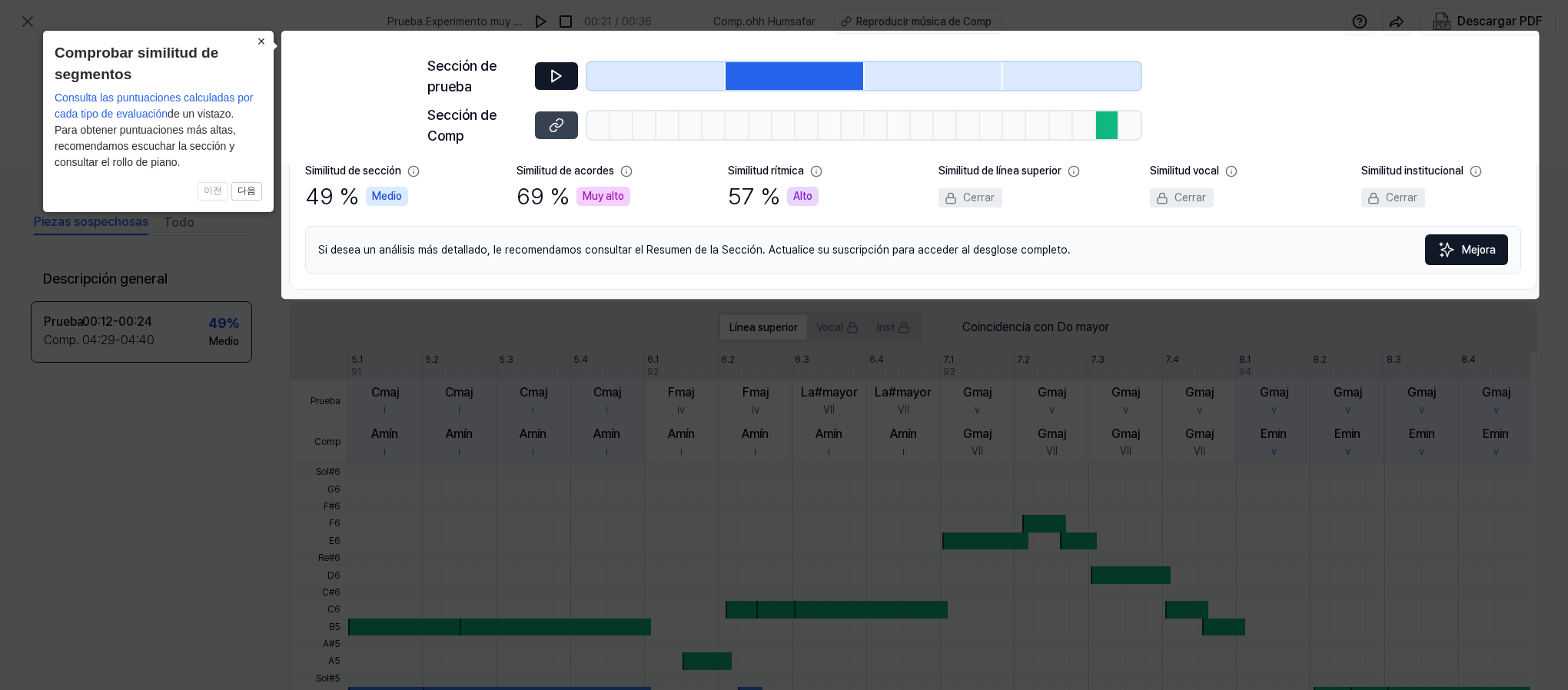click on "×" at bounding box center (261, 41) 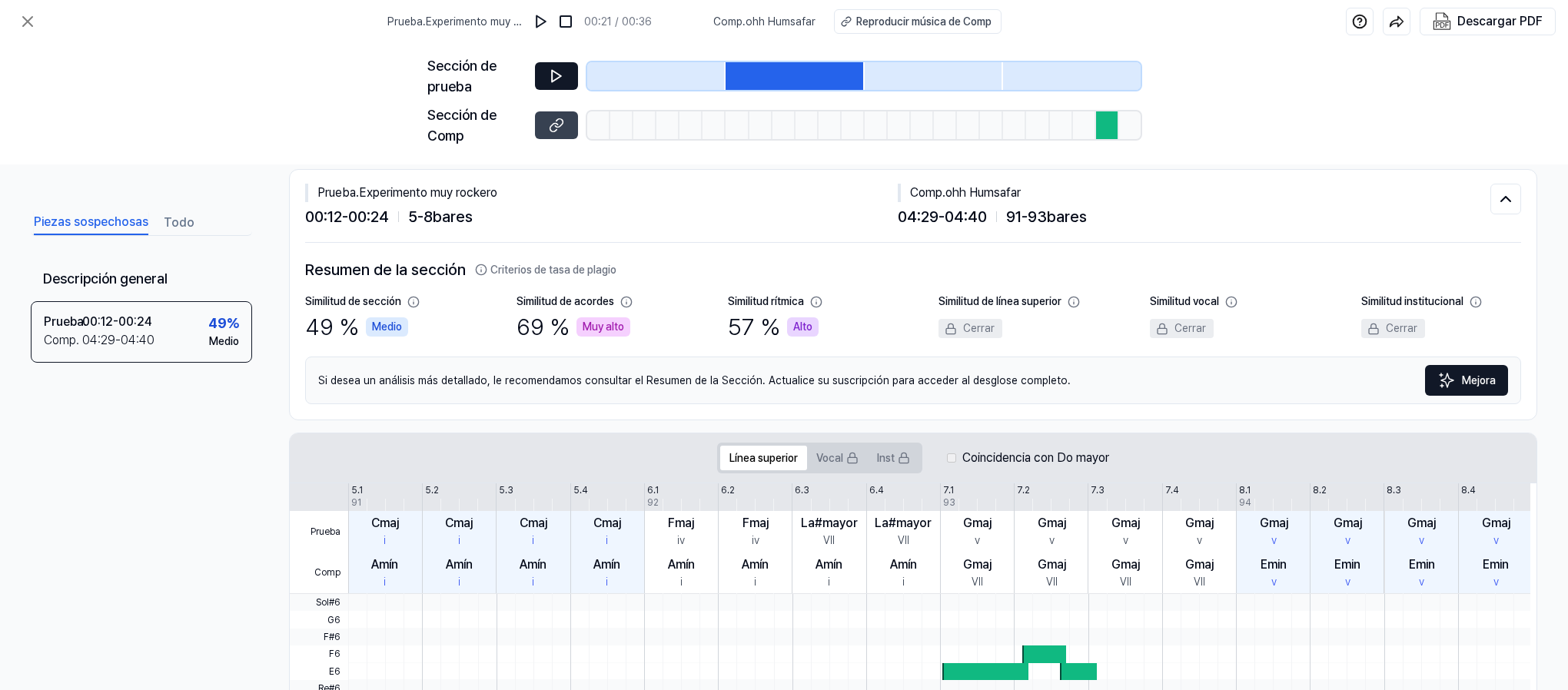 scroll, scrollTop: 0, scrollLeft: 0, axis: both 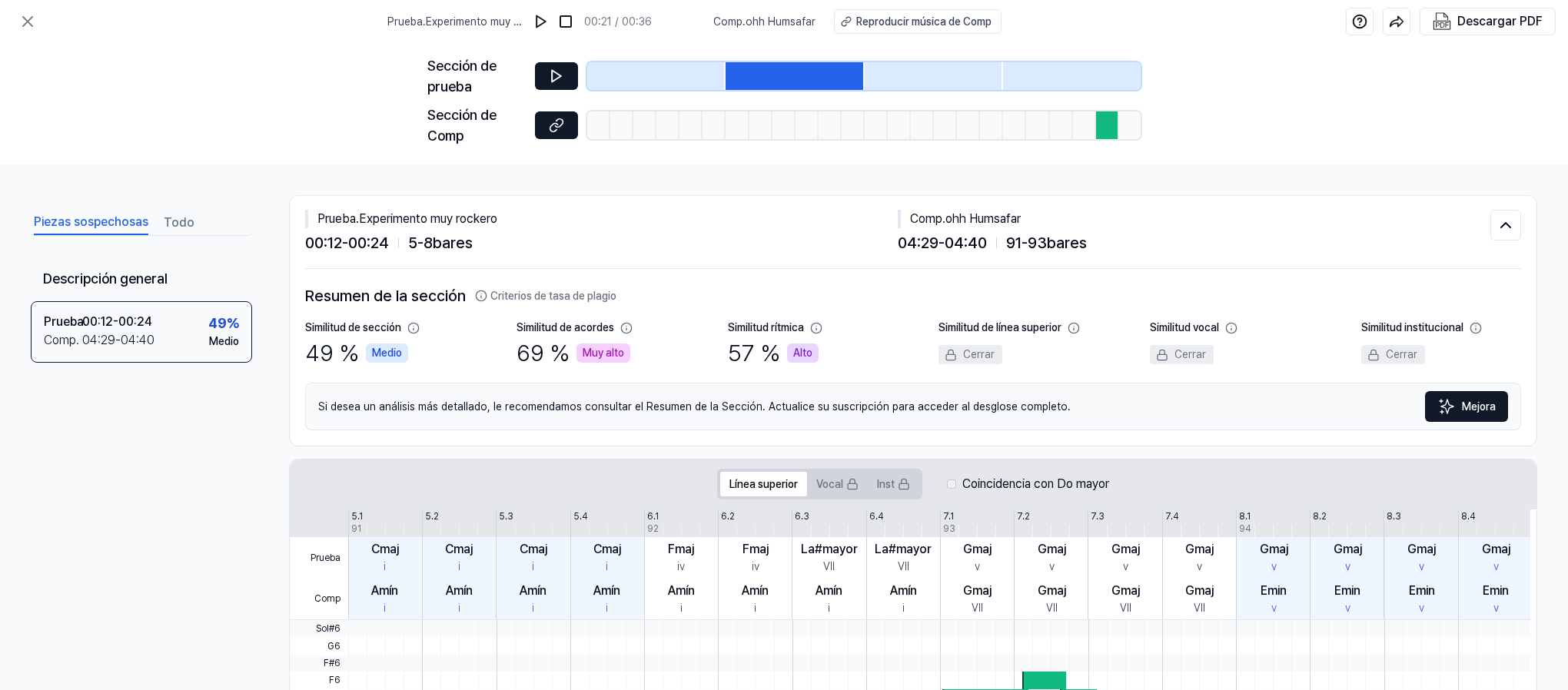 click at bounding box center (556, 125) 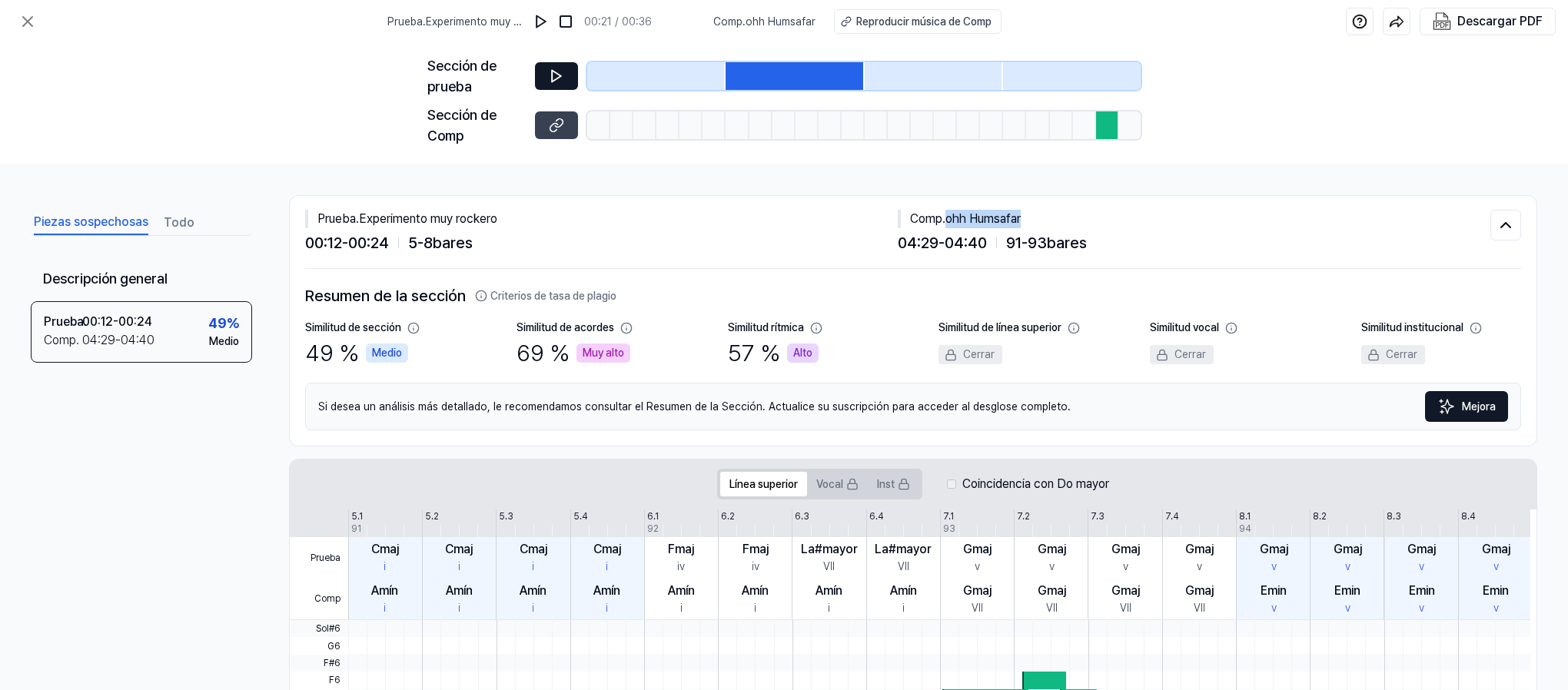 drag, startPoint x: 1029, startPoint y: 215, endPoint x: 948, endPoint y: 220, distance: 81.15417 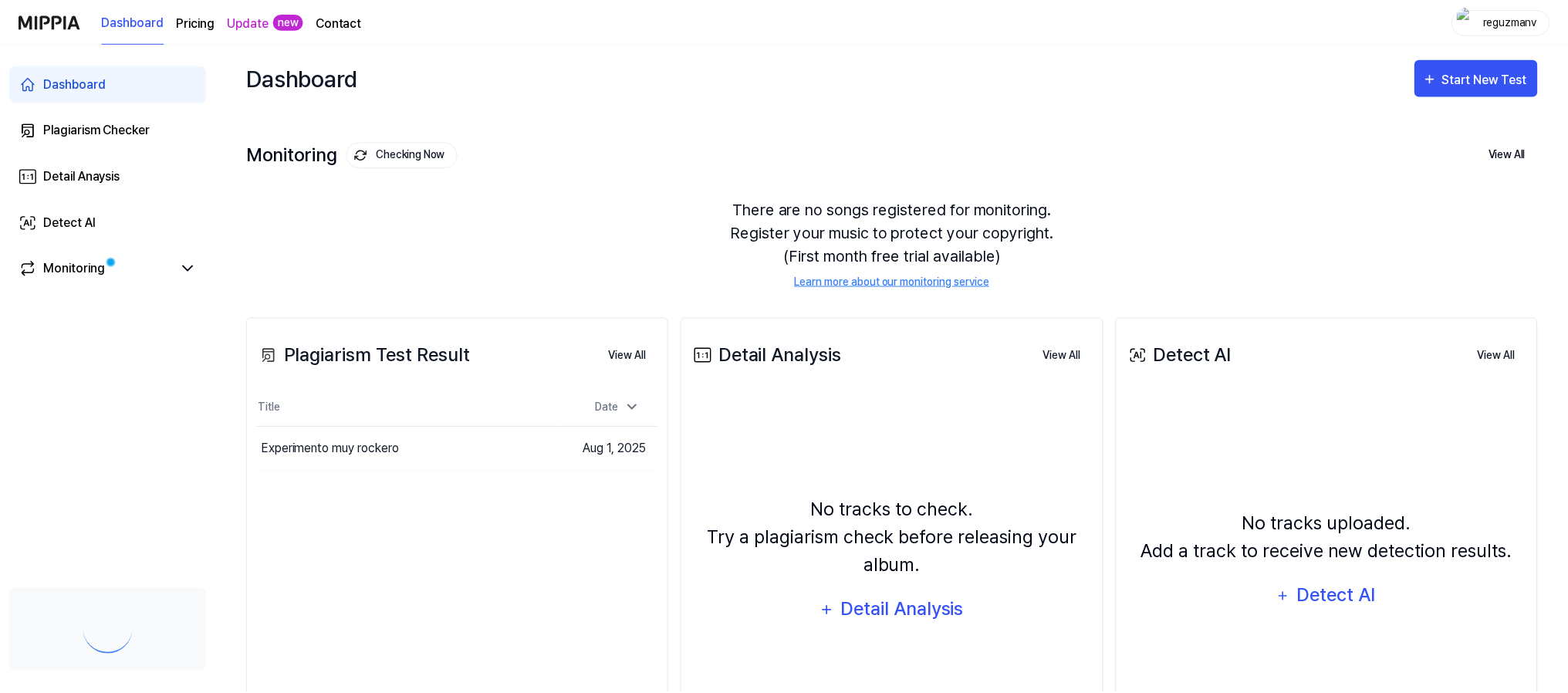 scroll, scrollTop: 0, scrollLeft: 0, axis: both 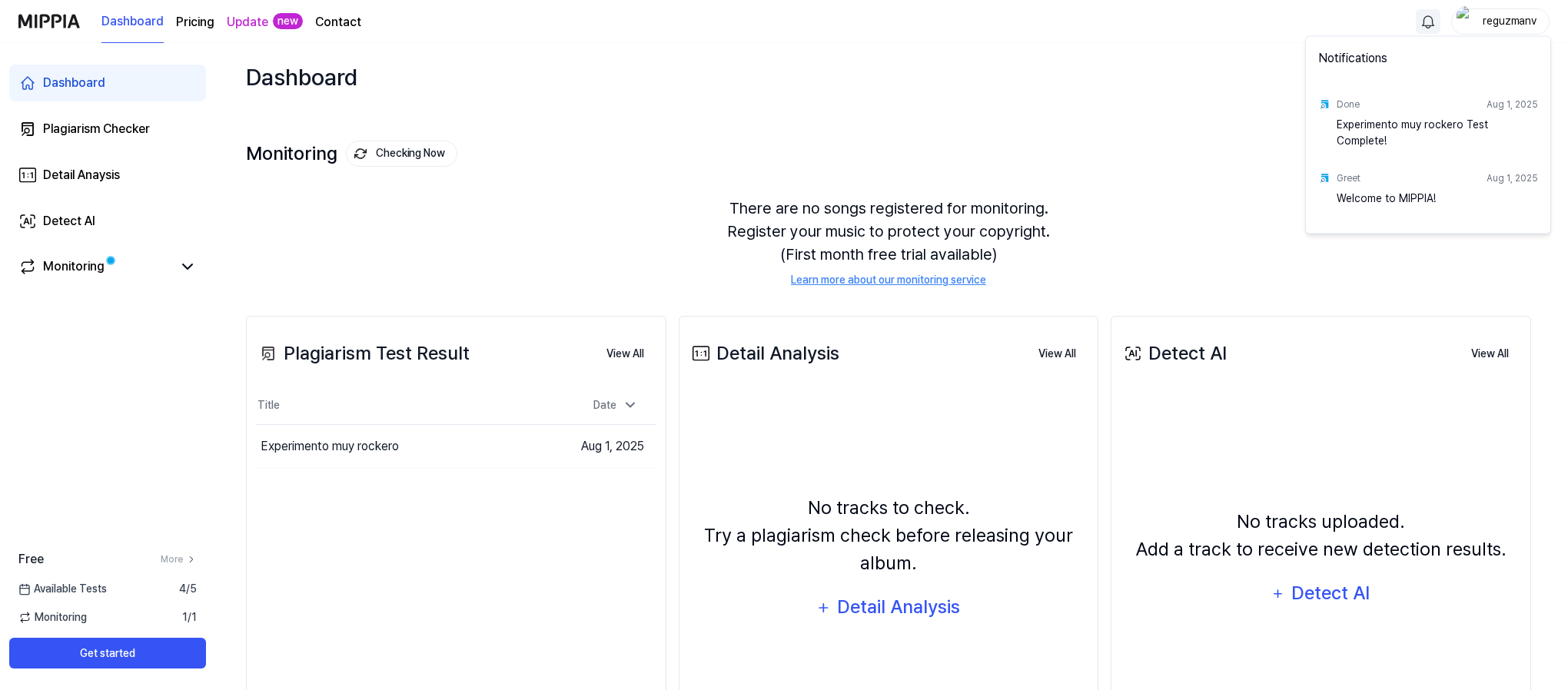 click on "Dashboard Pricing Update new Contact [EMAIL] Dashboard Plagiarism Checker Detail Anaysis Detect AI Monitoring Free More Available Tests 4  /  5 Monitoring 1  /  1 Get started Dashboard Start New Test Monitoring Checking Now View All Monitoring There are no songs registered for monitoring.
Register your music to protect your copyright.
(First month free trial available) Learn more about our monitoring service Plagiarism Test Result View All Plagiarism Test Result Title Date Experimento muy rockero Go to Results [DATE] View All Detail Analysis View All Detail Analysis No tracks to check.
Try a plagiarism check before releasing your album. Detail Analysis View All Detect AI View All Detect AI No tracks uploaded.
Add a track to receive new detection results. Detect AI View All Notifications Done [DATE] Experimento muy rockero Test Complete! Greet [DATE] Welcome to MIPPIA!" at bounding box center [784, 345] 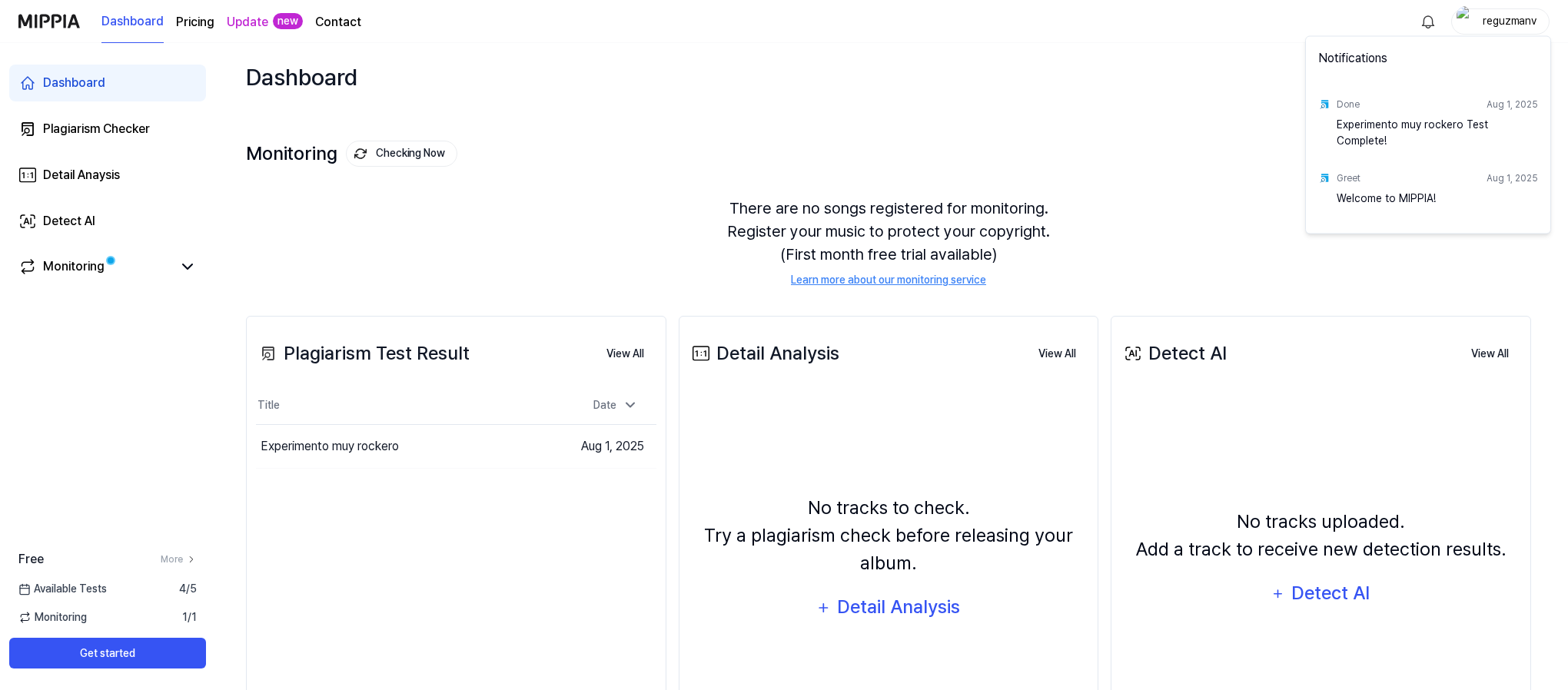 click on "Experimento muy rockero Test Complete!" at bounding box center [1437, 132] 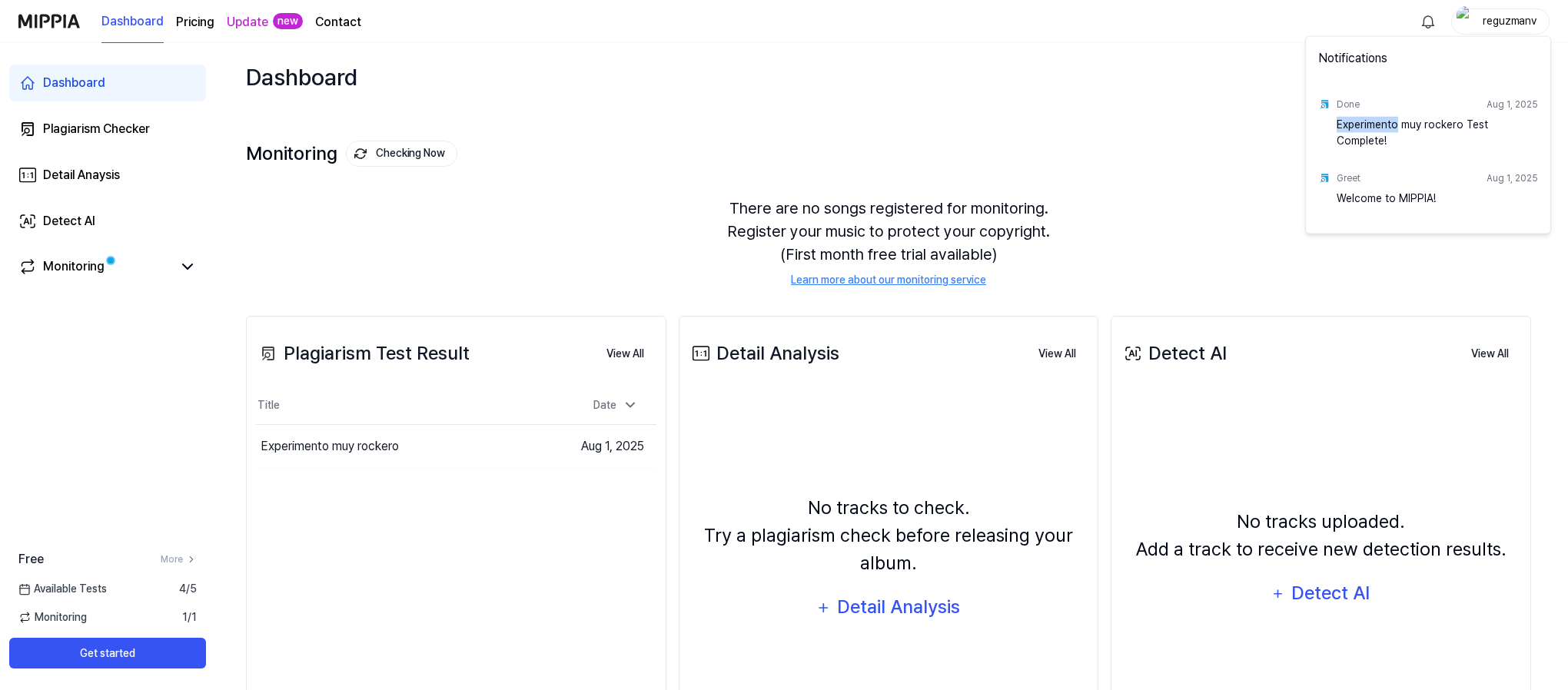 click on "Experimento muy rockero Test Complete!" at bounding box center [1437, 132] 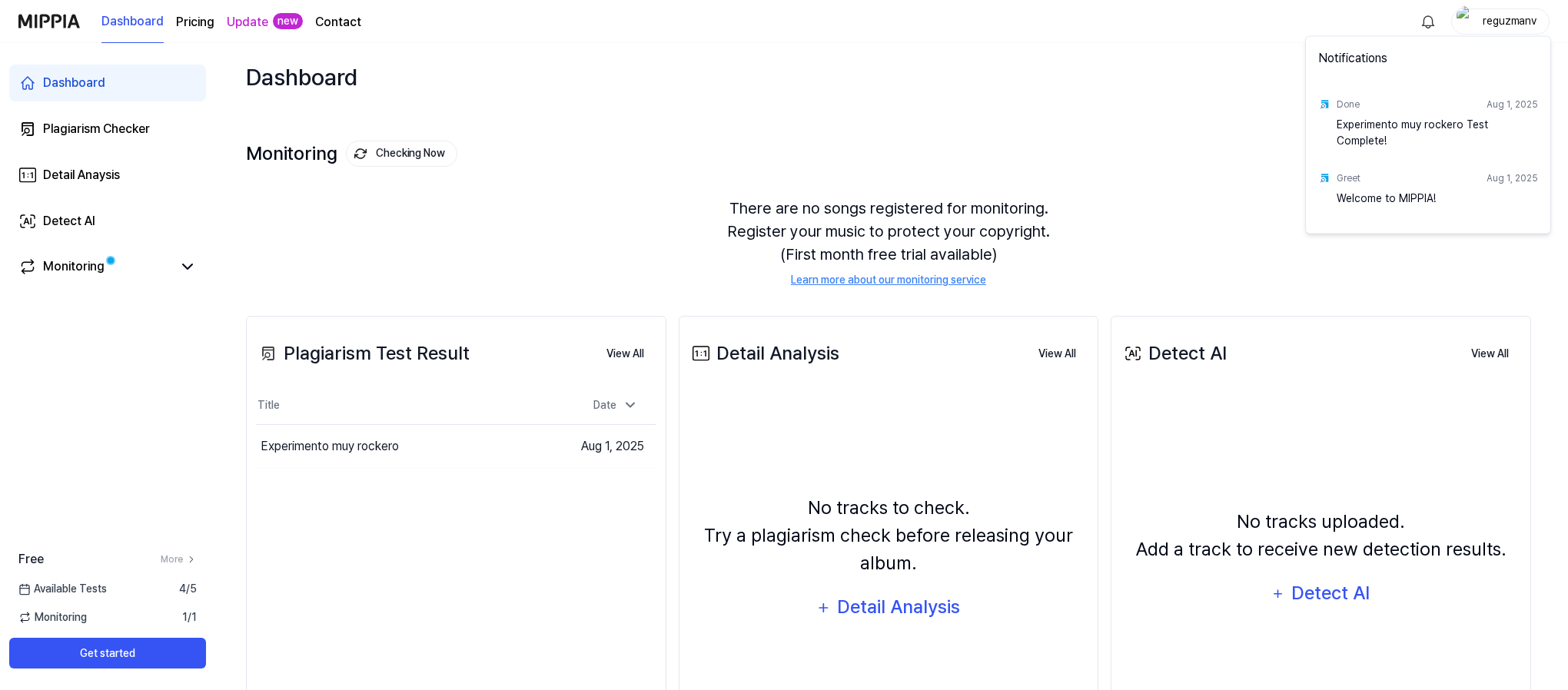click on "Done" at bounding box center [1348, 104] 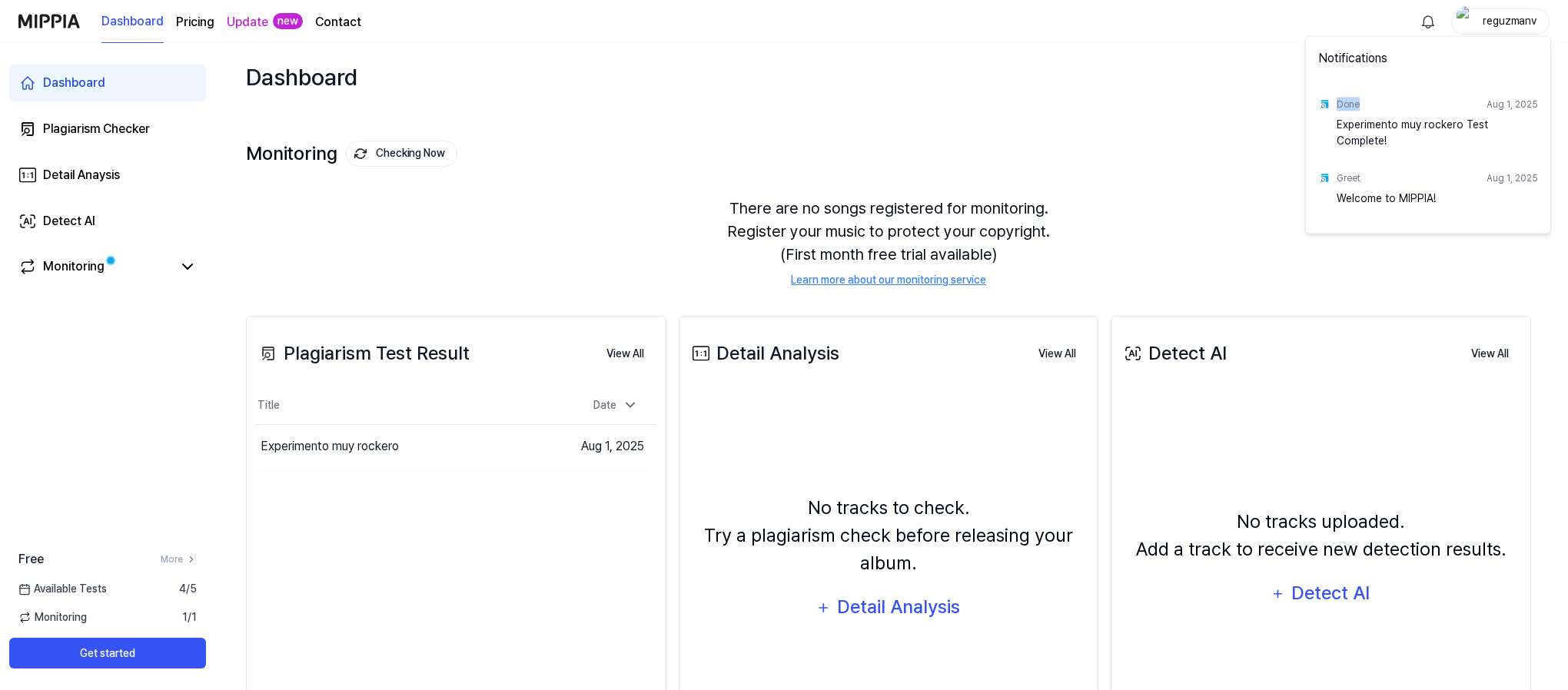 click on "Done" at bounding box center (1348, 104) 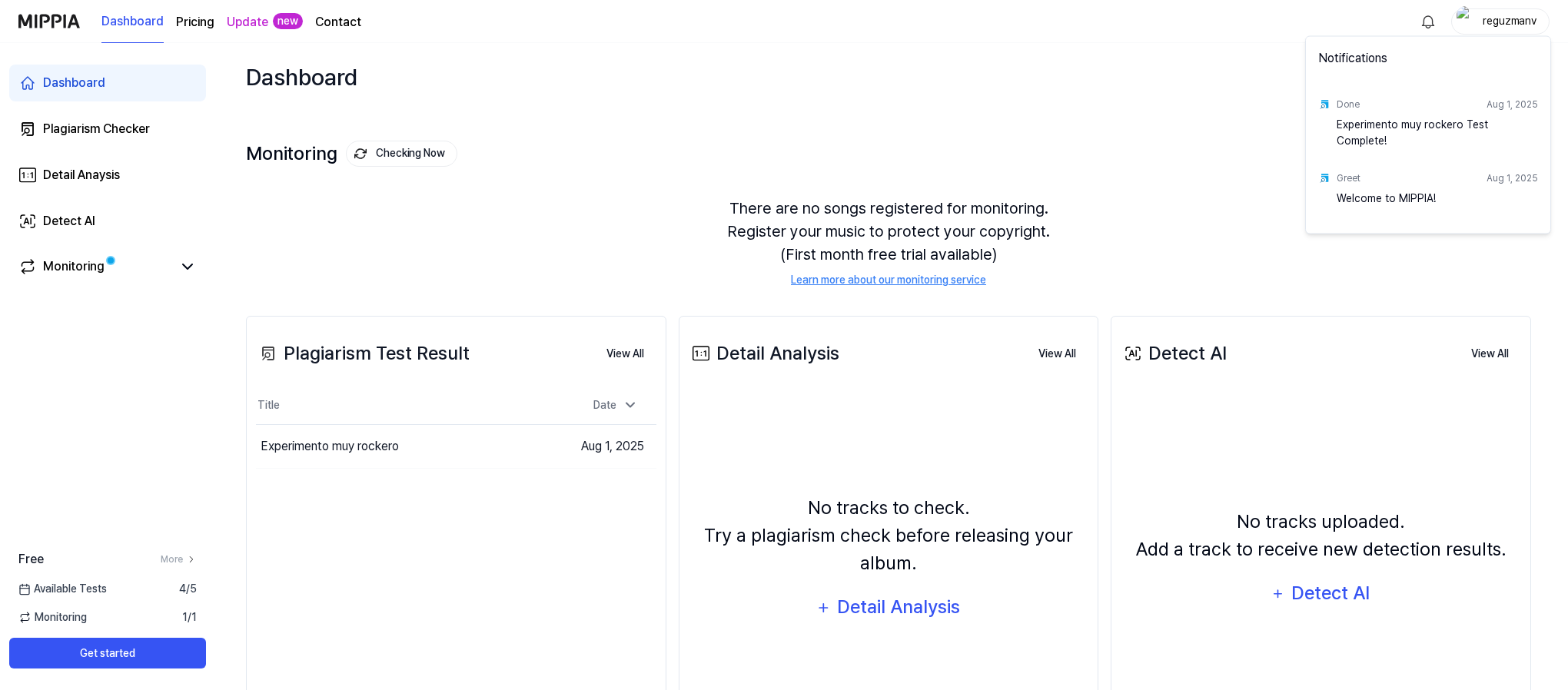 click on "Dashboard Pricing Update new Contact [EMAIL] Dashboard Plagiarism Checker Detail Anaysis Detect AI Monitoring Free More Available Tests 4  /  5 Monitoring 1  /  1 Get started Dashboard Start New Test Monitoring Checking Now View All Monitoring There are no songs registered for monitoring.
Register your music to protect your copyright.
(First month free trial available) Learn more about our monitoring service Plagiarism Test Result View All Plagiarism Test Result Title Date Experimento muy rockero Go to Results [DATE] View All Detail Analysis View All Detail Analysis No tracks to check.
Try a plagiarism check before releasing your album. Detail Analysis View All Detect AI View All Detect AI No tracks uploaded.
Add a track to receive new detection results. Detect AI View All Notifications Done [DATE] Experimento muy rockero Test Complete! Greet [DATE] Welcome to MIPPIA!" at bounding box center (784, 345) 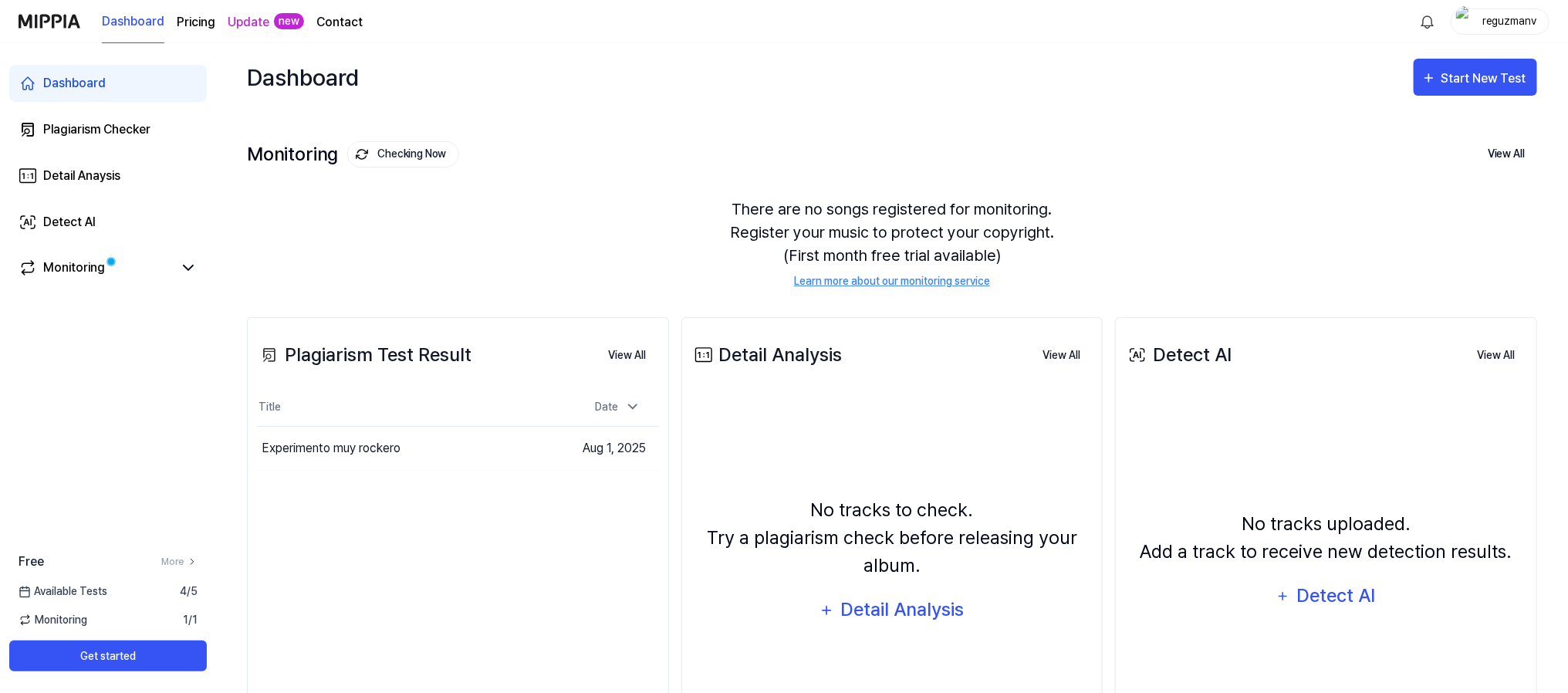 click on "Experimento muy rockero" at bounding box center (331, 448) 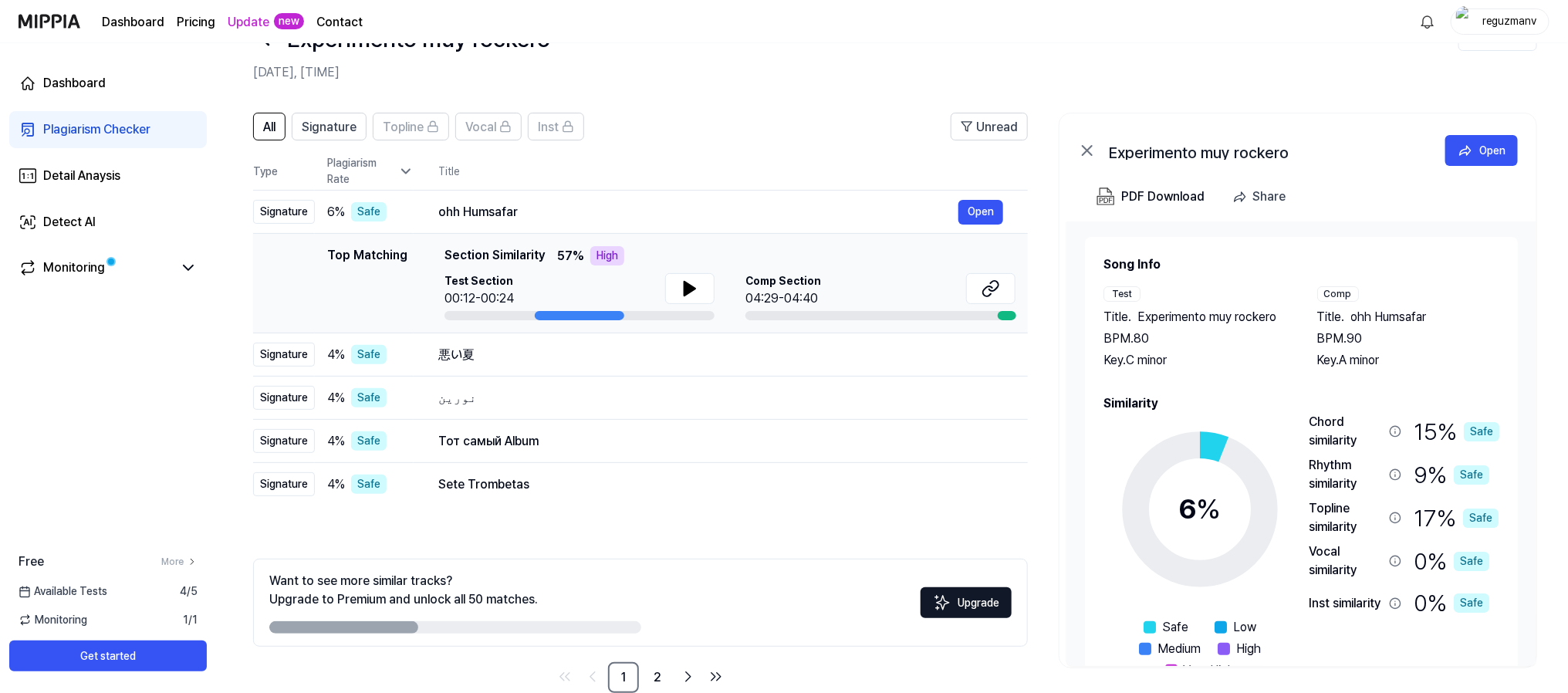 scroll, scrollTop: 84, scrollLeft: 0, axis: vertical 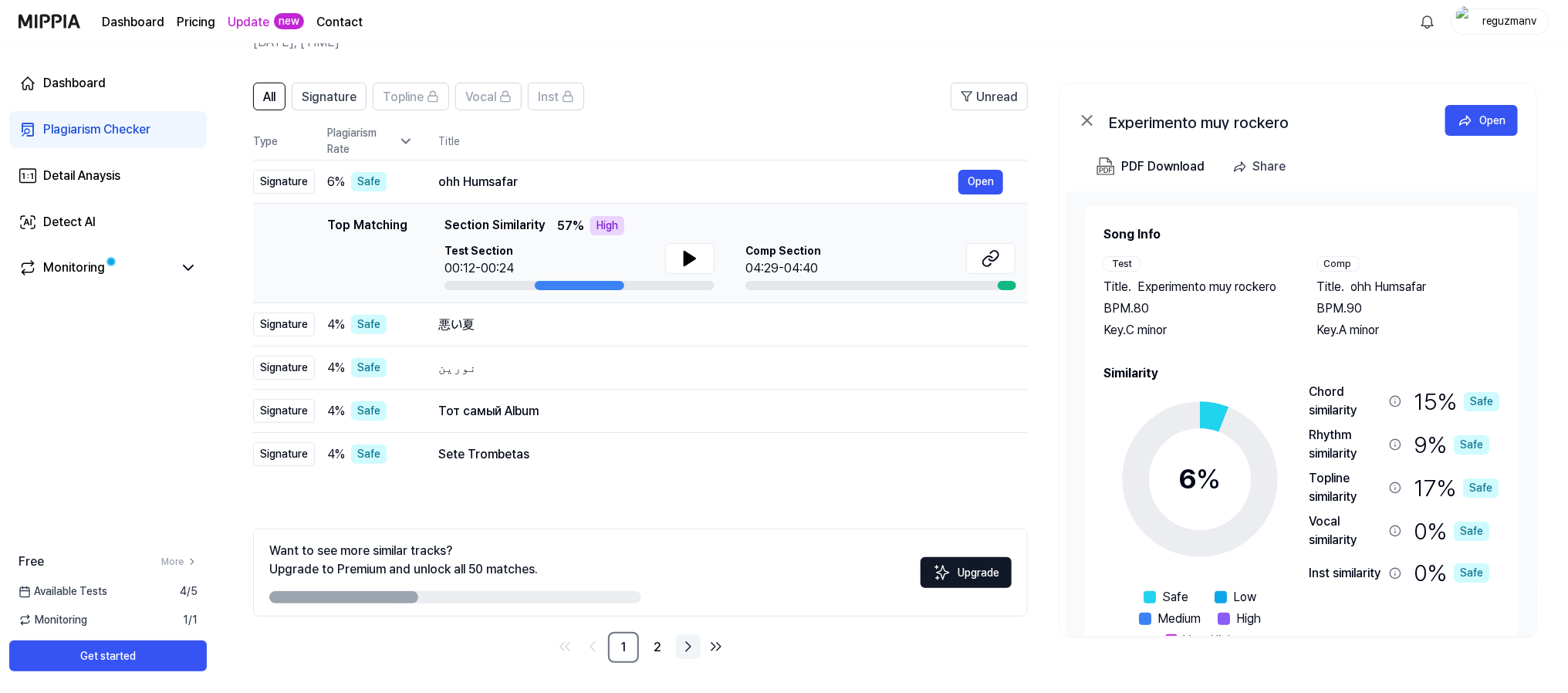 click 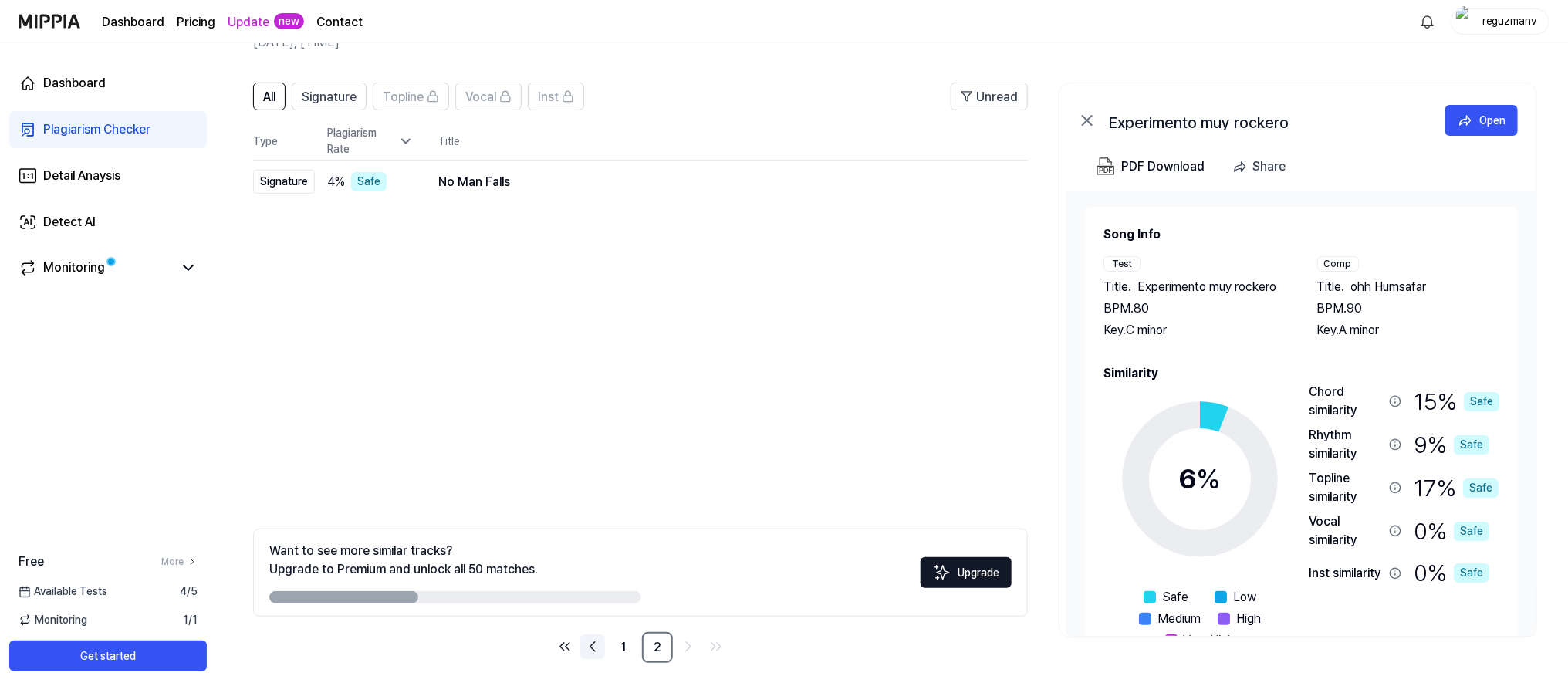 click 